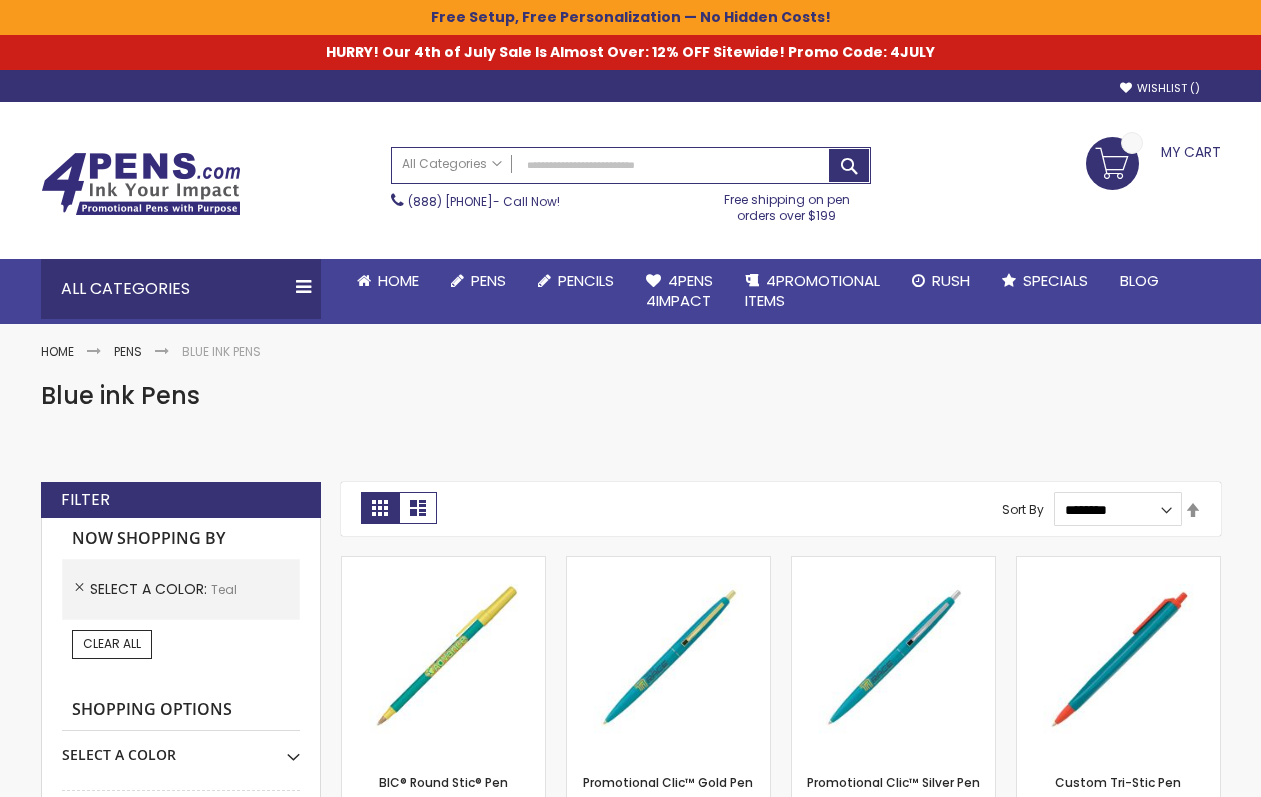 scroll, scrollTop: 374, scrollLeft: 0, axis: vertical 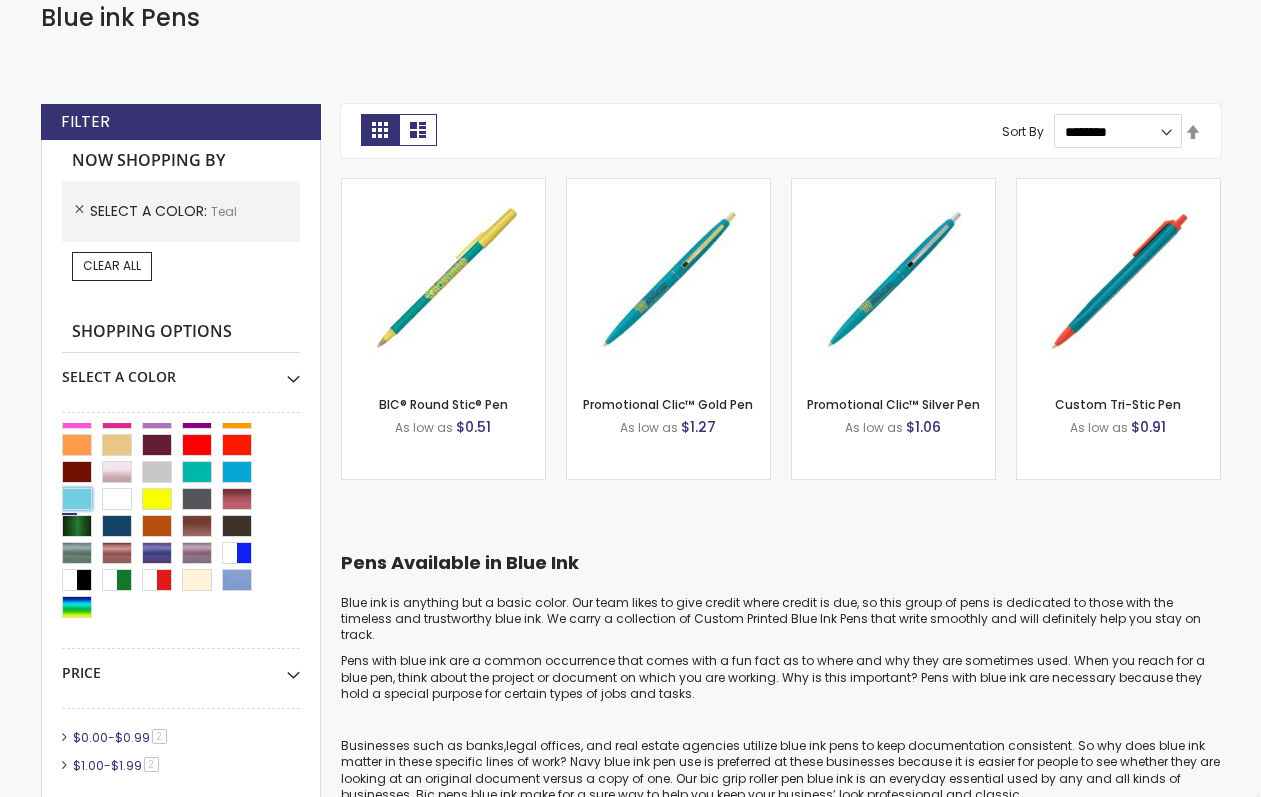 click at bounding box center [77, 499] 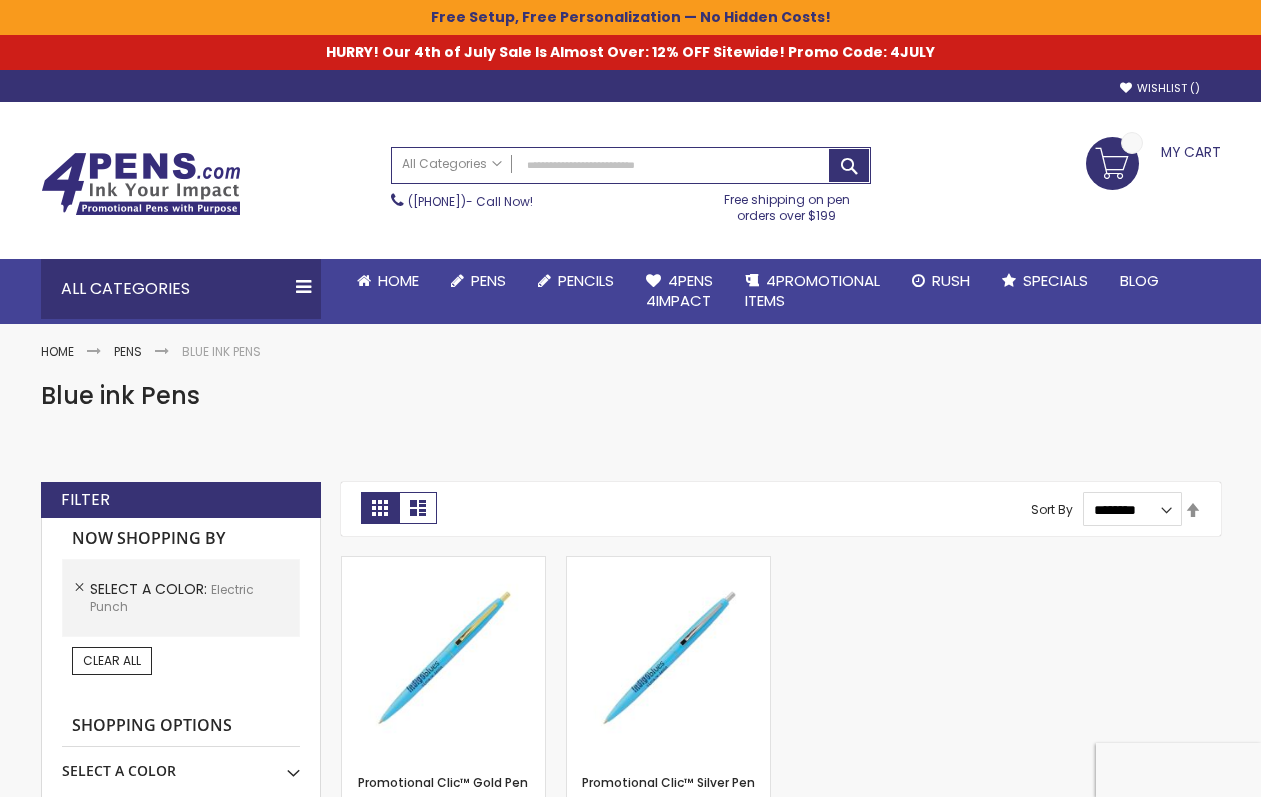 scroll, scrollTop: 0, scrollLeft: 0, axis: both 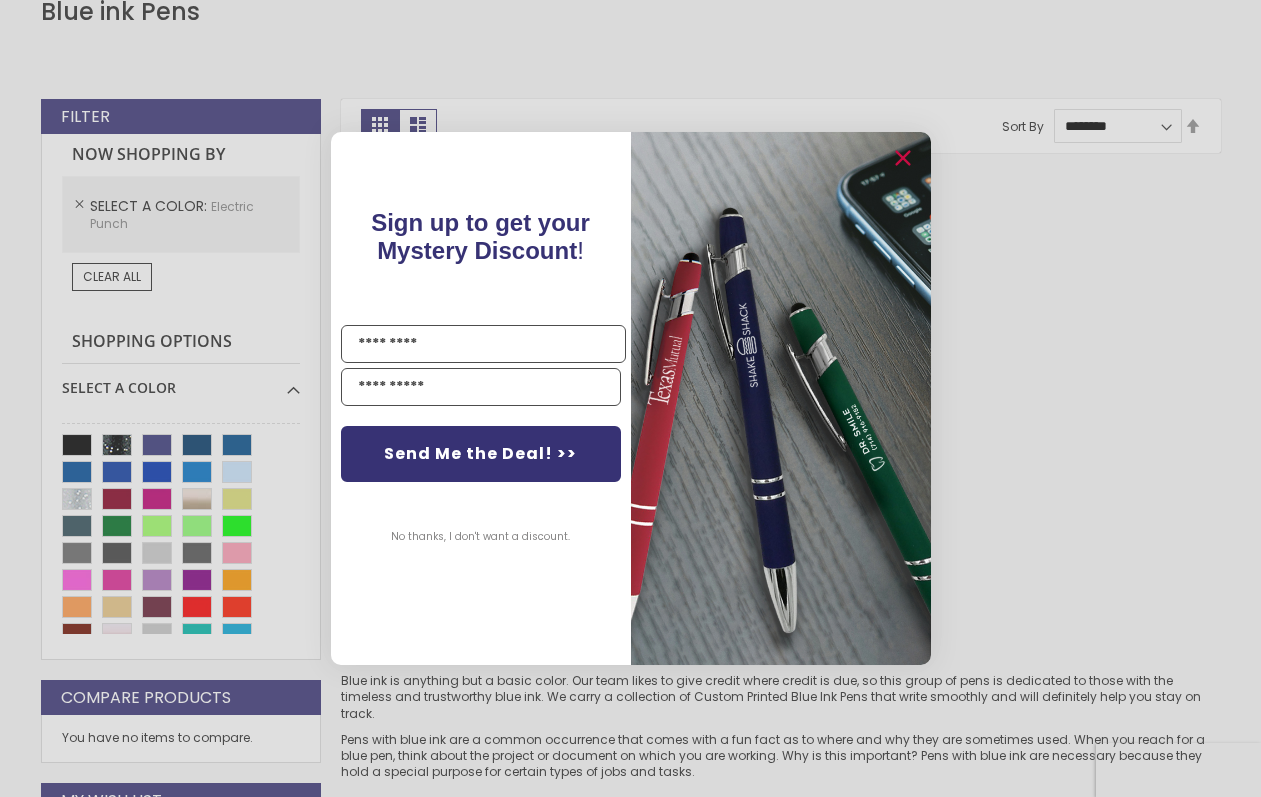 click at bounding box center (781, 398) 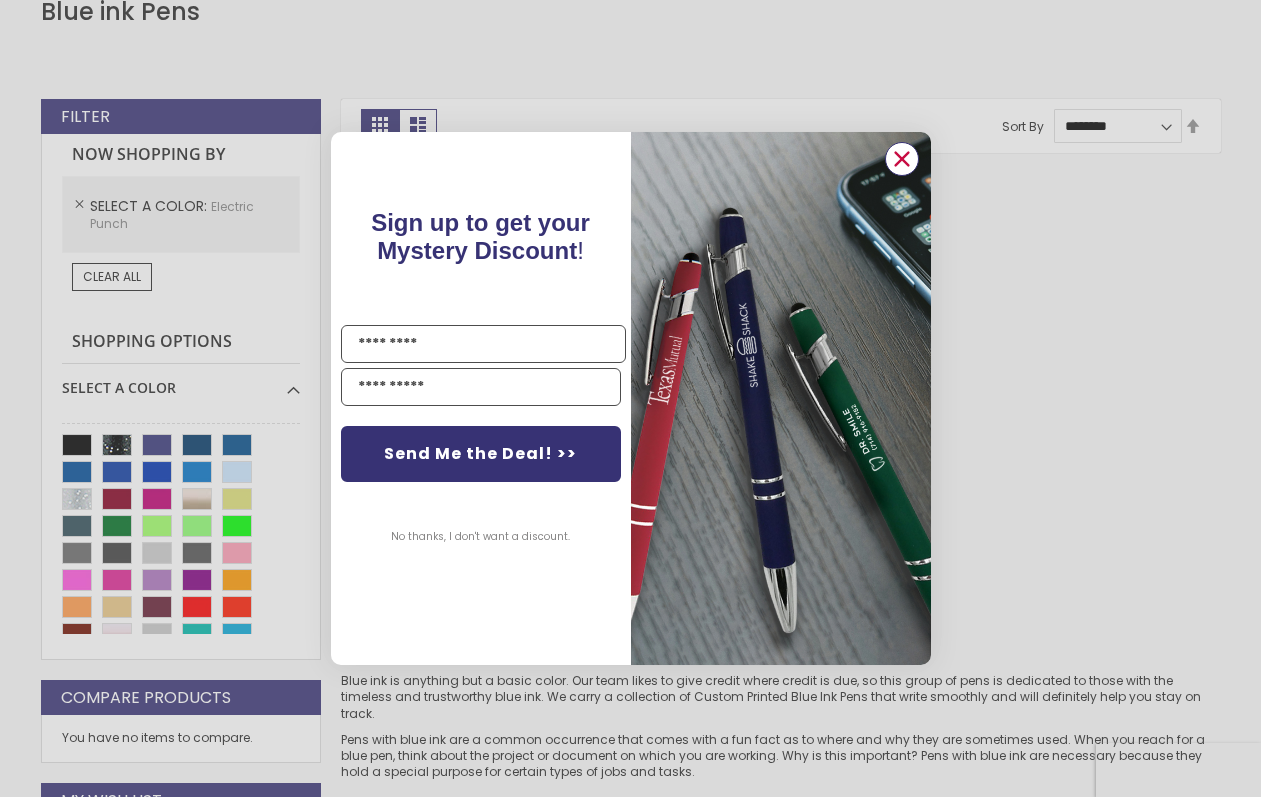 click at bounding box center (901, 158) 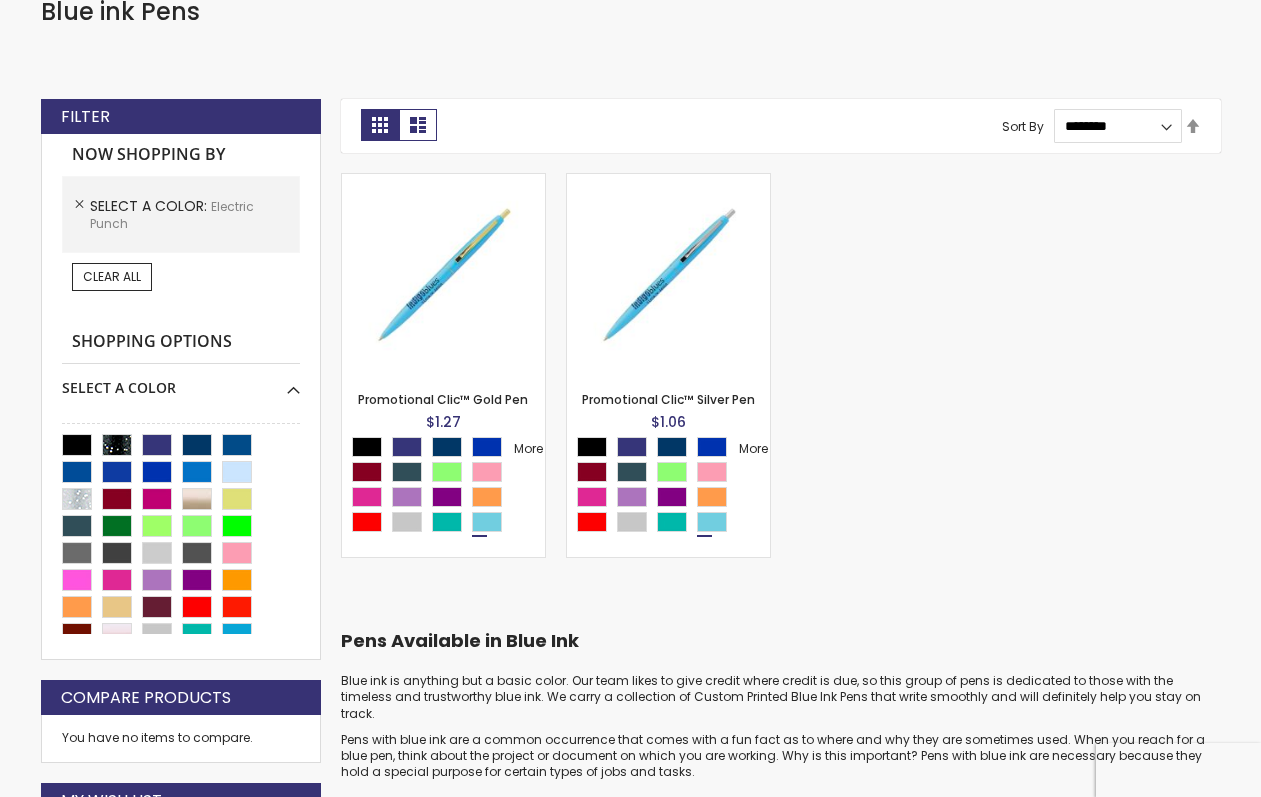 scroll, scrollTop: 413, scrollLeft: 0, axis: vertical 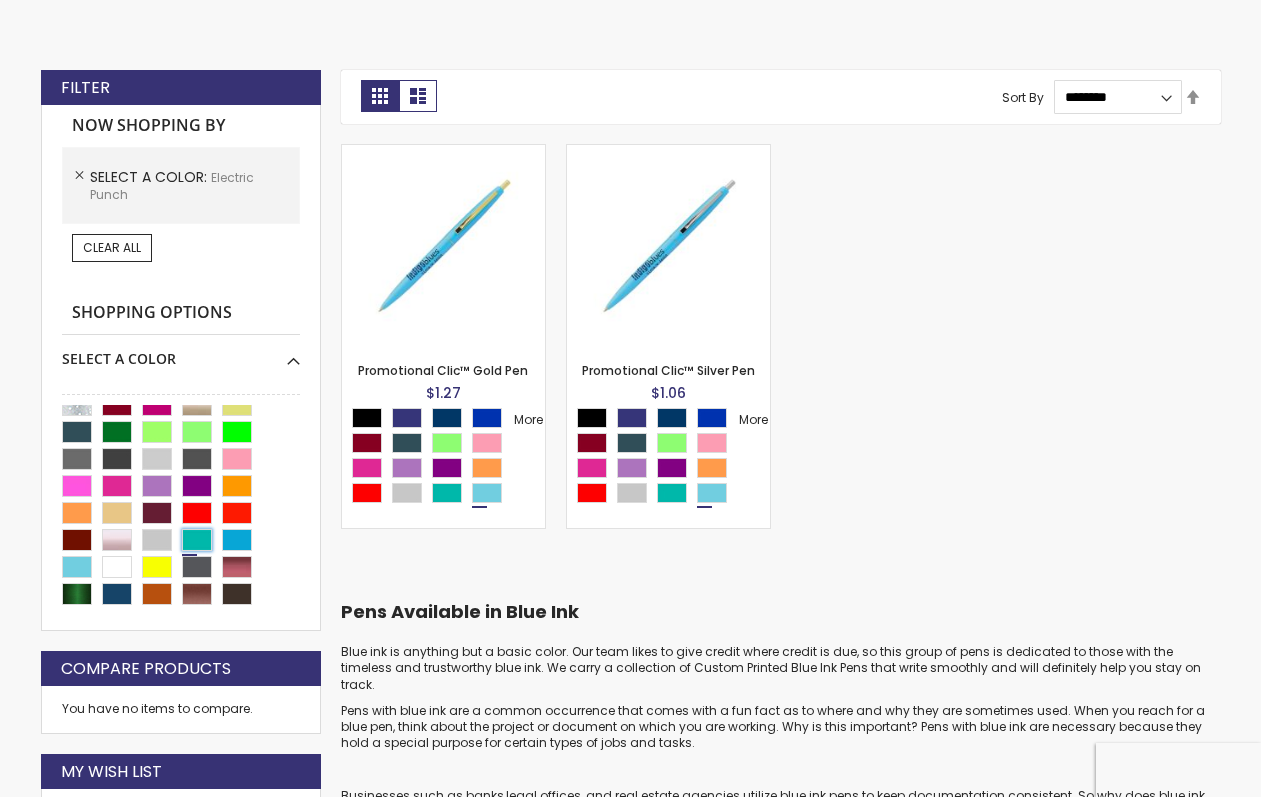 click at bounding box center (197, 540) 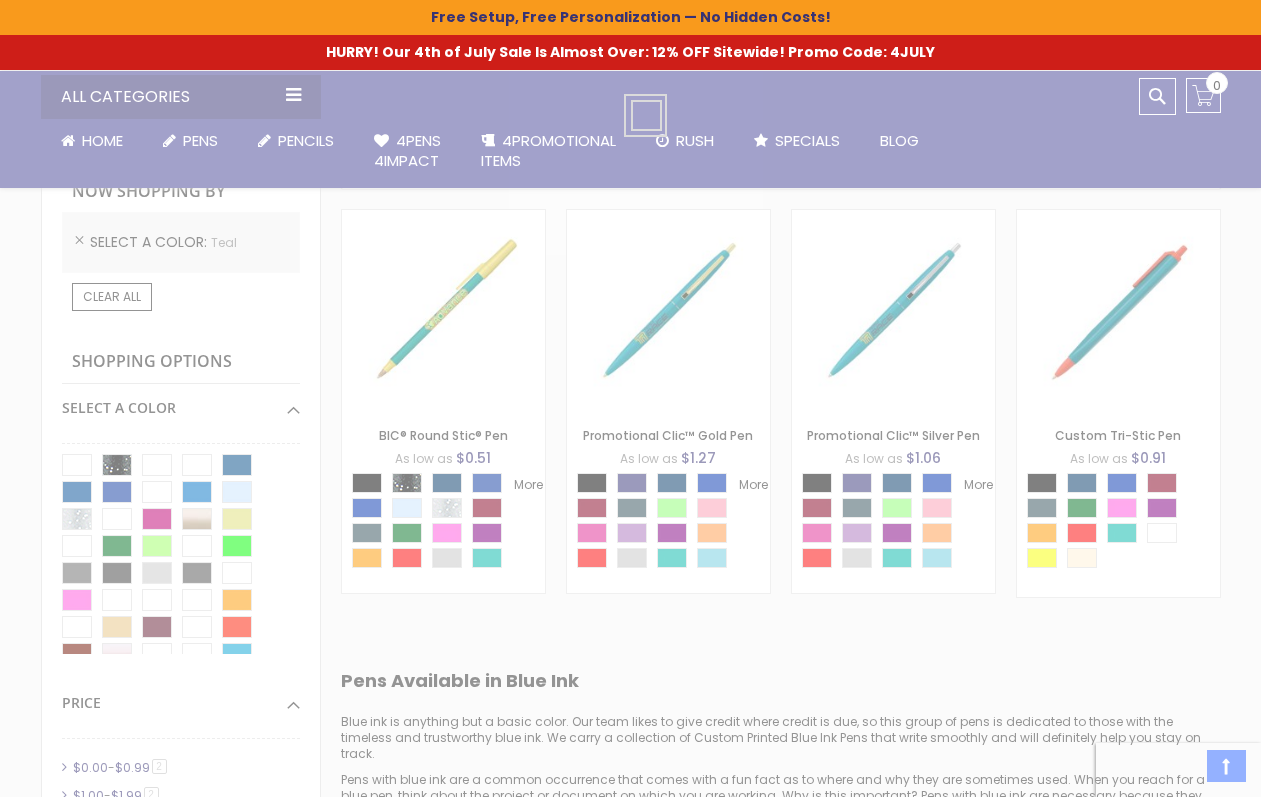 scroll, scrollTop: 351, scrollLeft: 0, axis: vertical 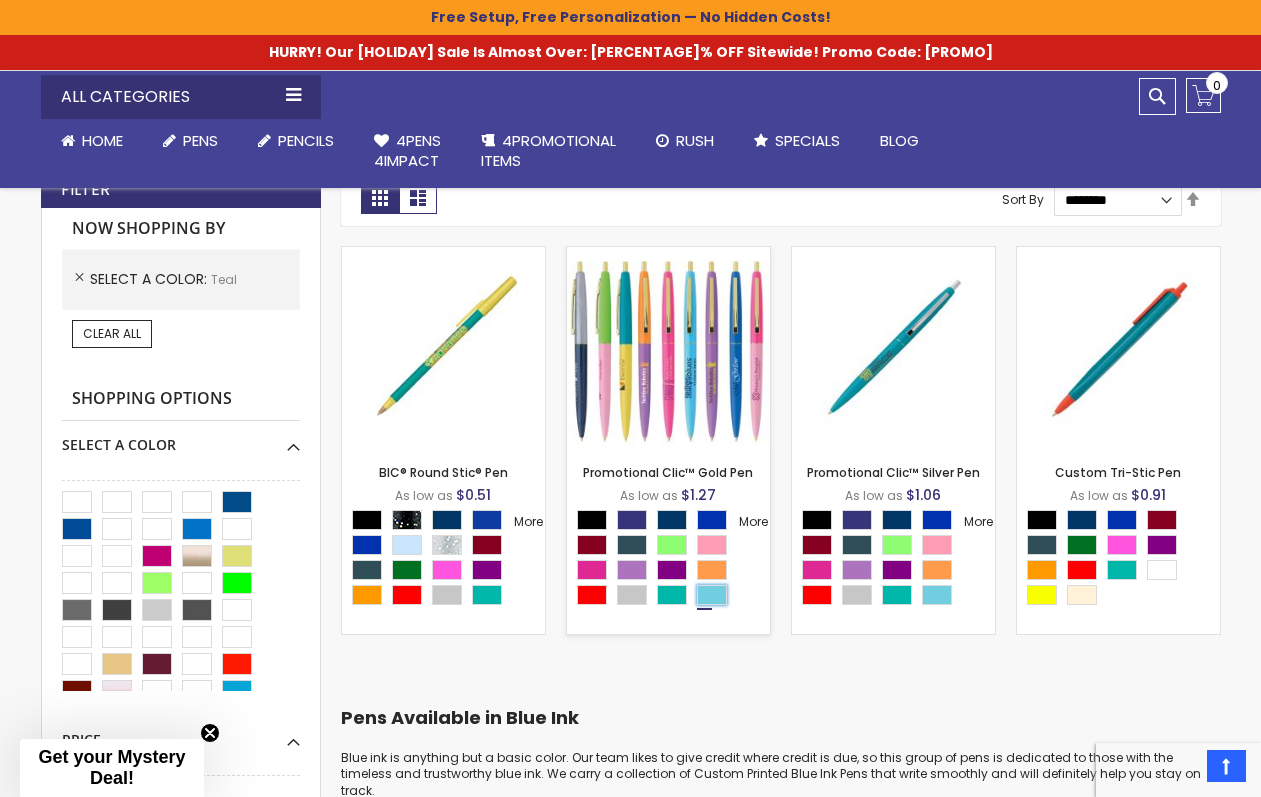click at bounding box center (712, 595) 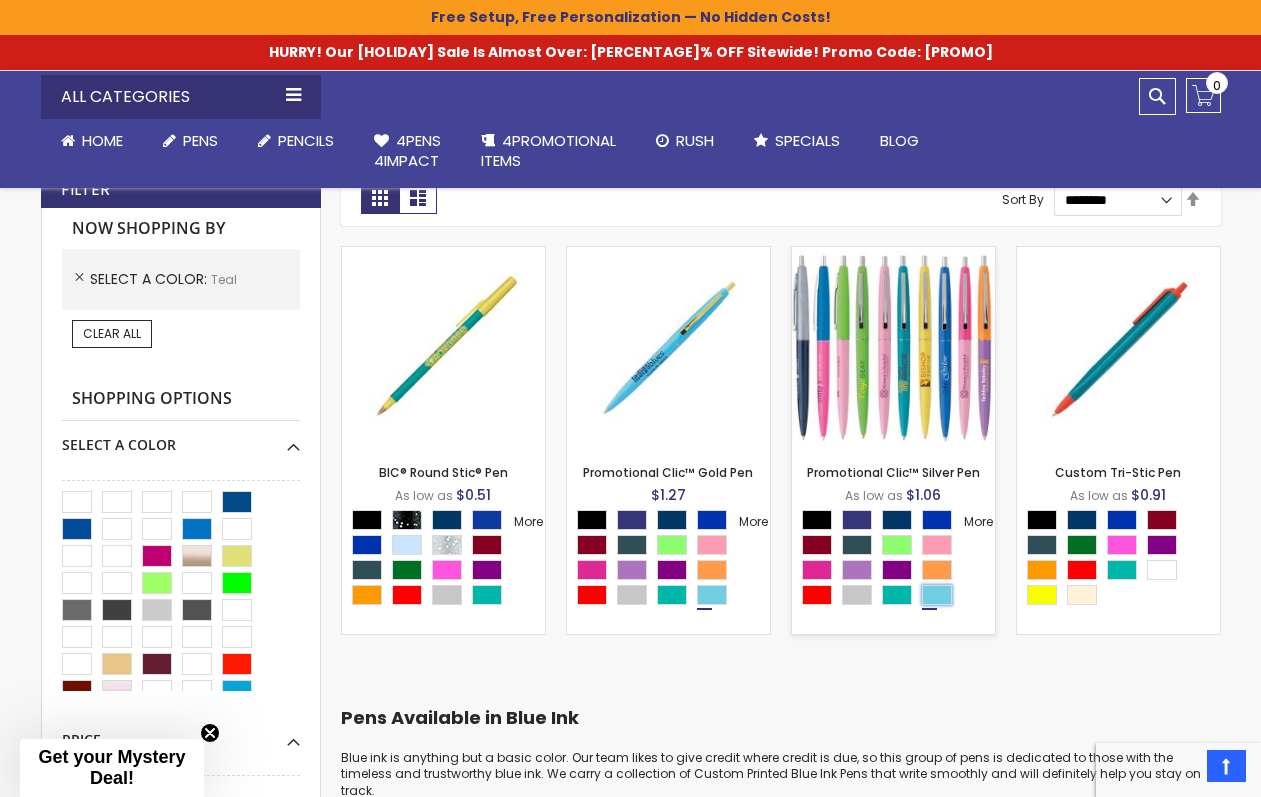 click at bounding box center [937, 595] 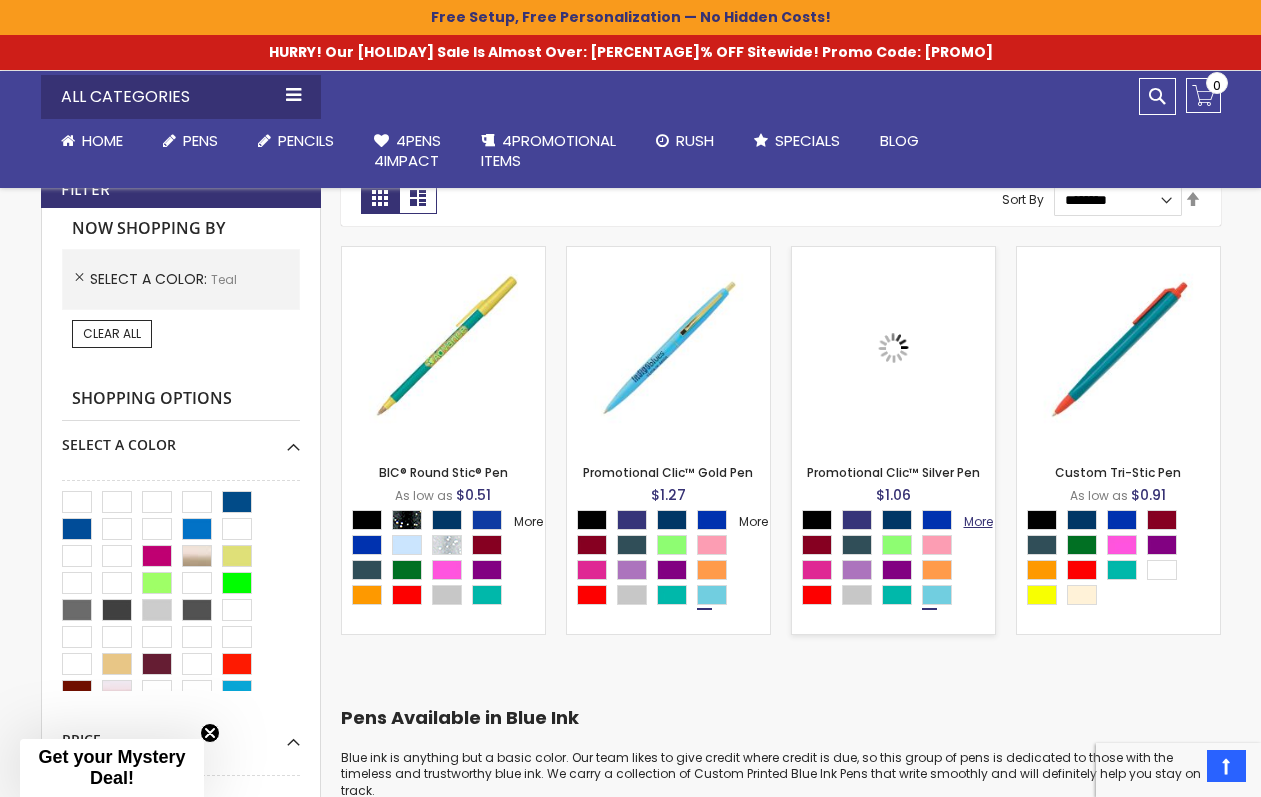 click on "More" at bounding box center [978, 521] 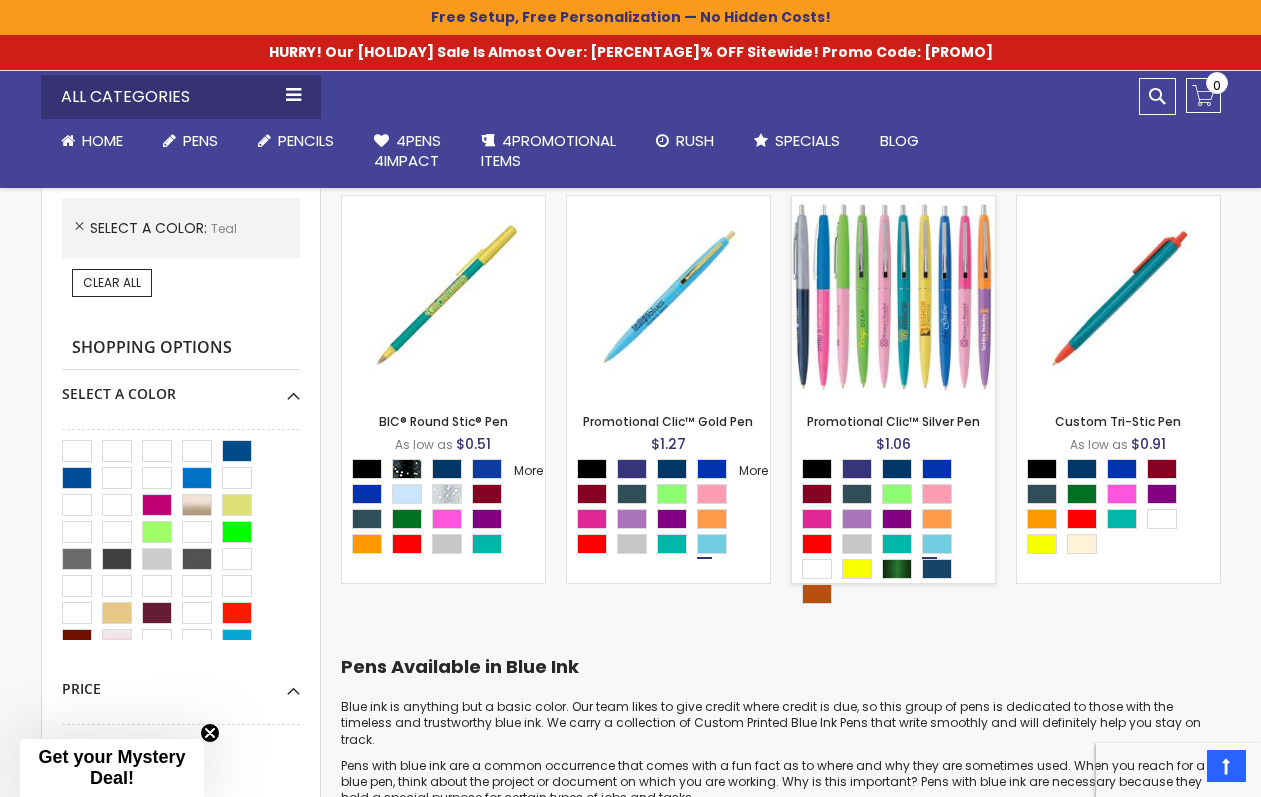 scroll, scrollTop: 336, scrollLeft: 0, axis: vertical 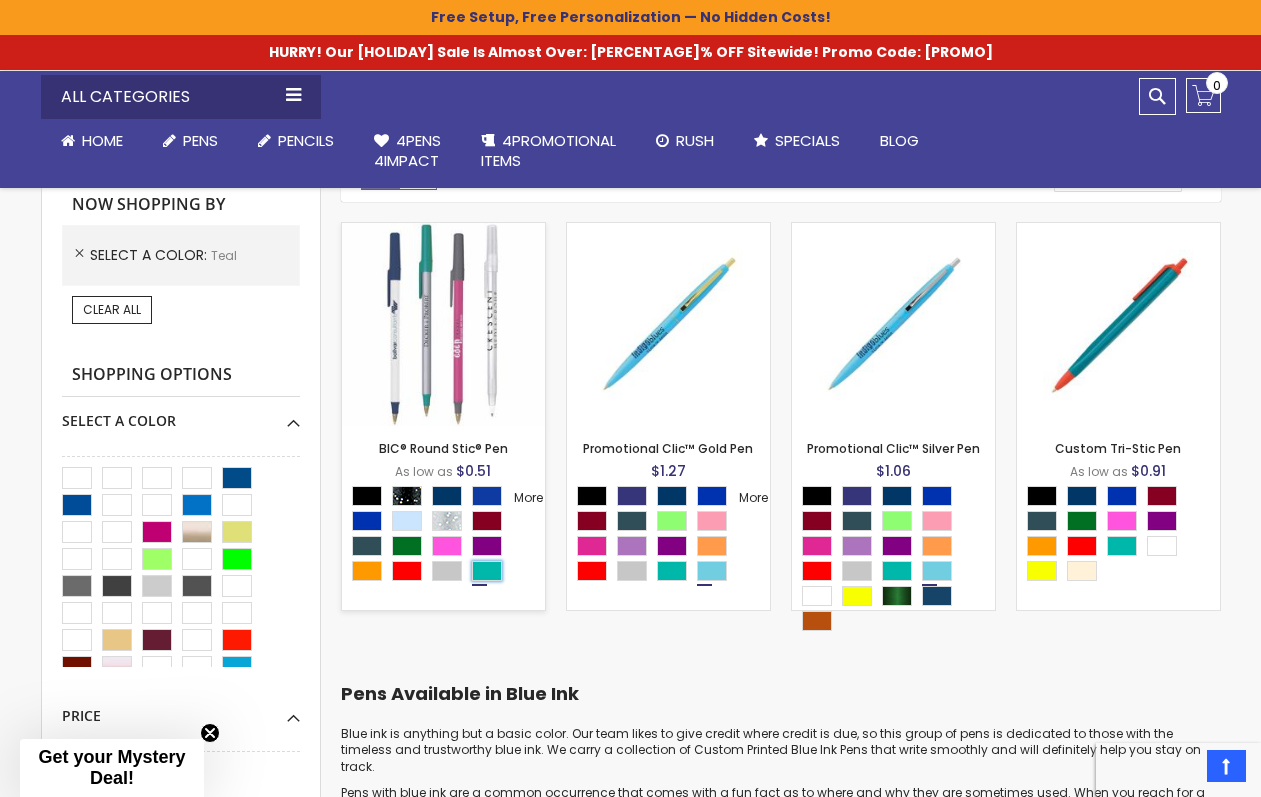 click at bounding box center [487, 571] 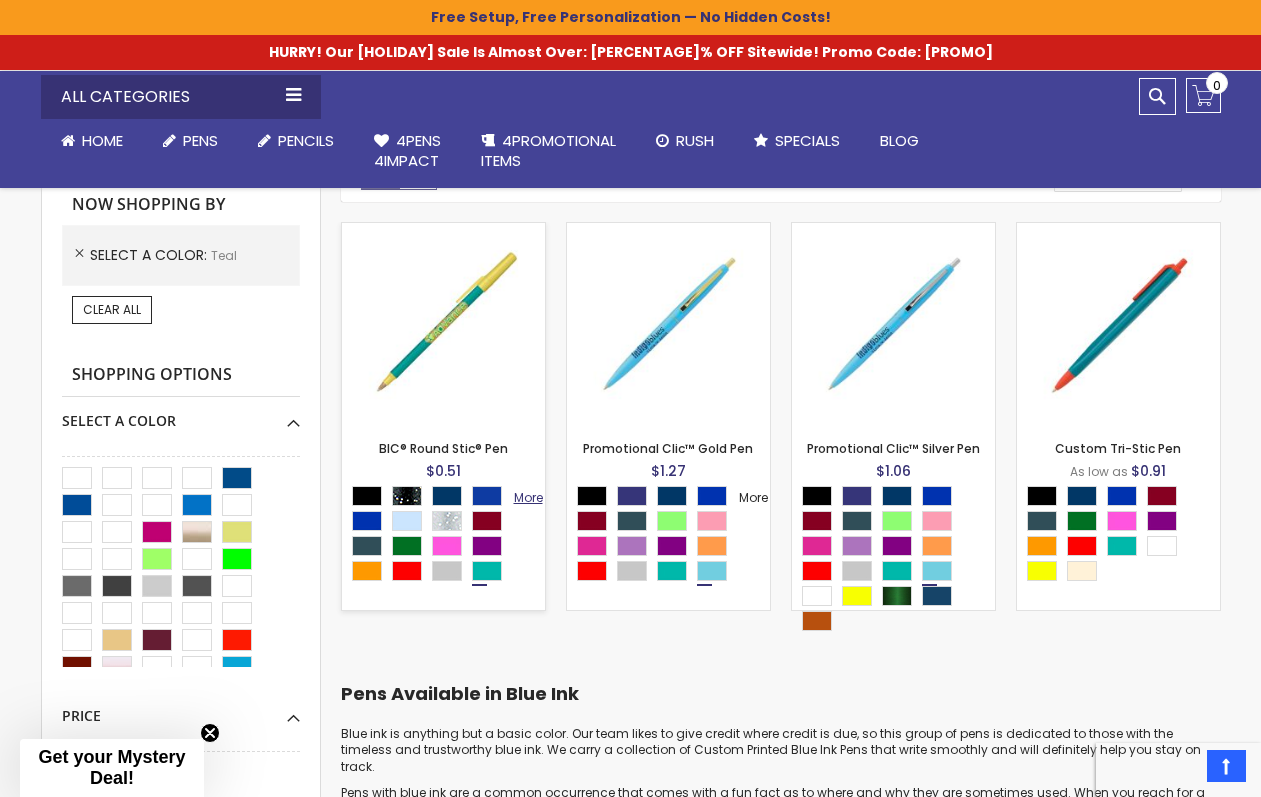 click on "More" at bounding box center (528, 497) 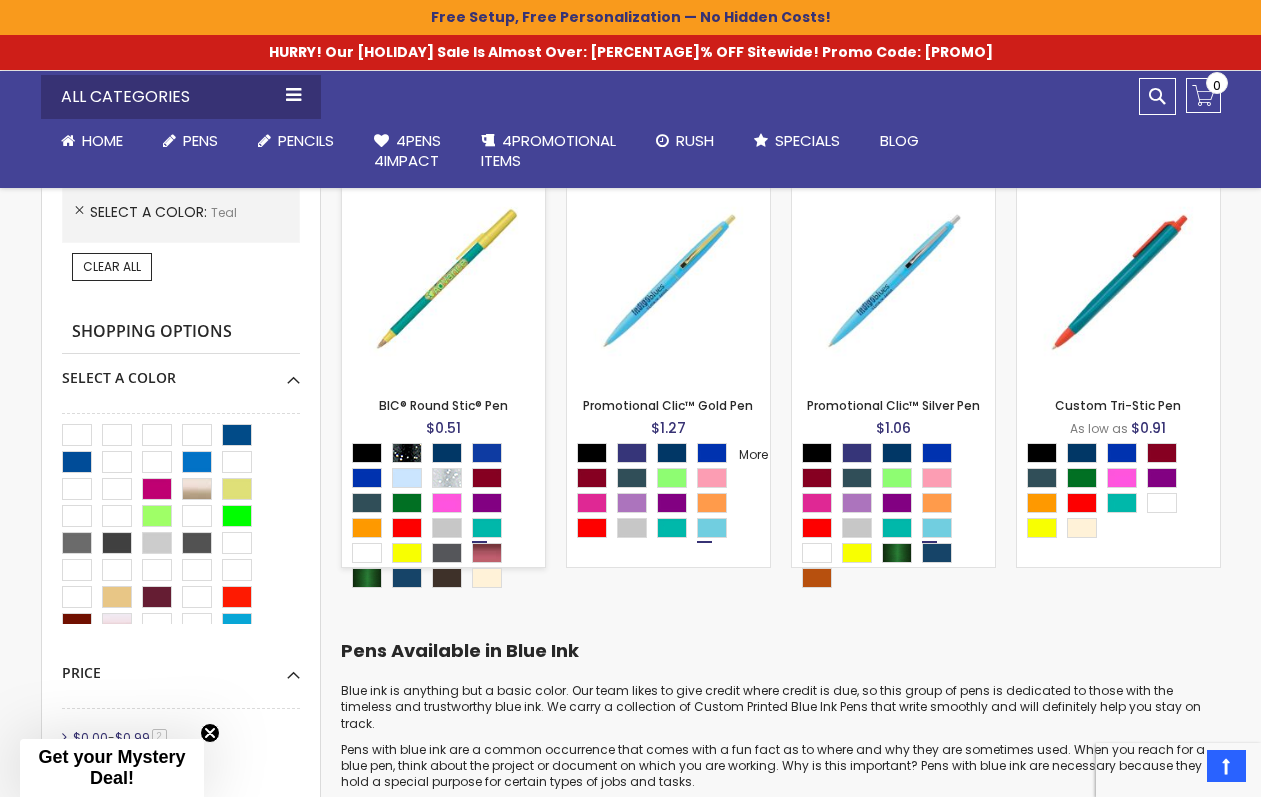 scroll, scrollTop: 382, scrollLeft: 0, axis: vertical 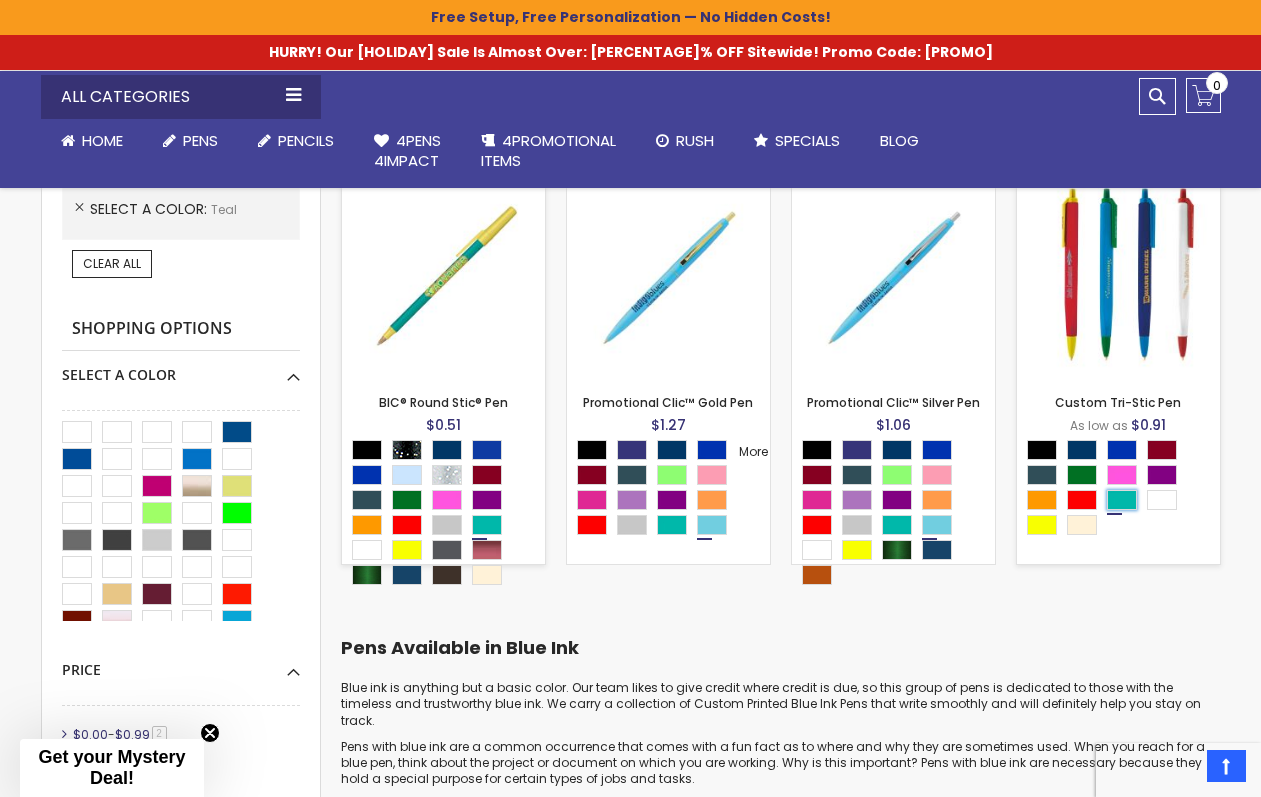 click at bounding box center (1122, 500) 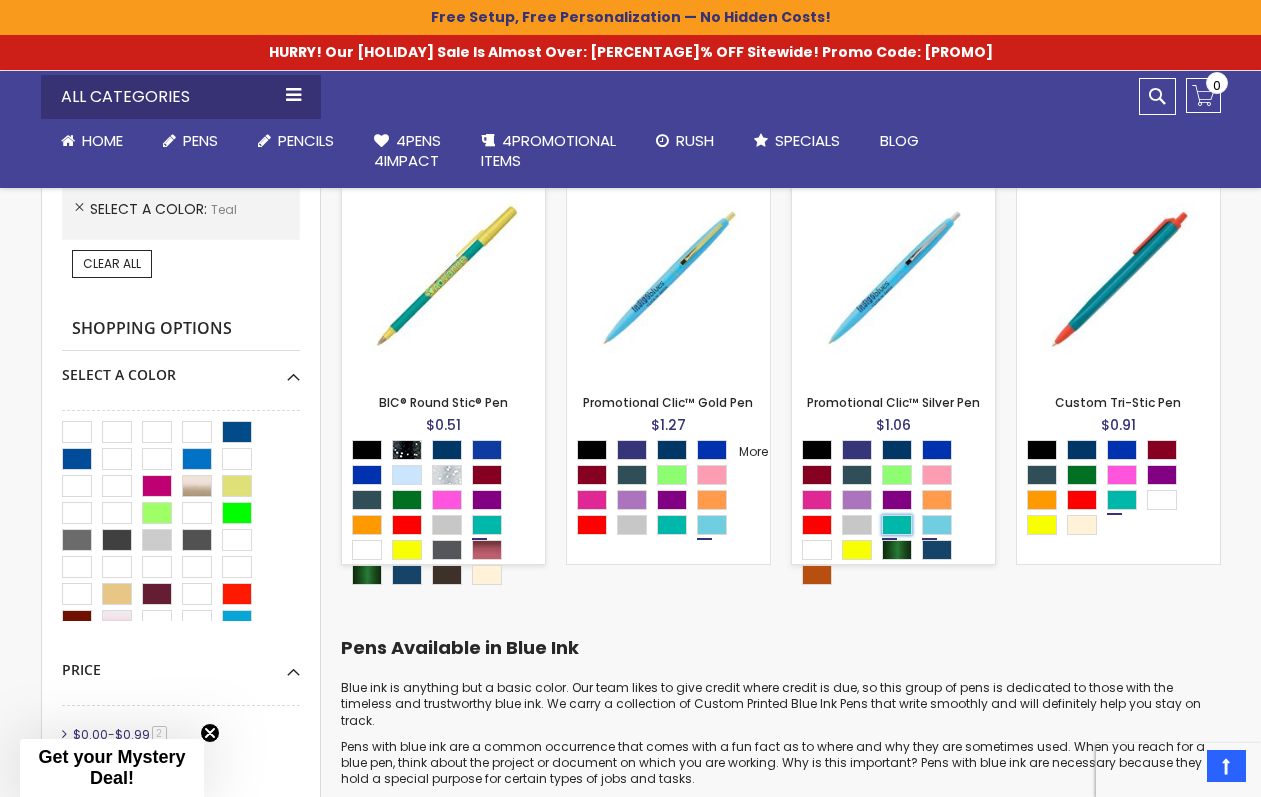 click at bounding box center [897, 525] 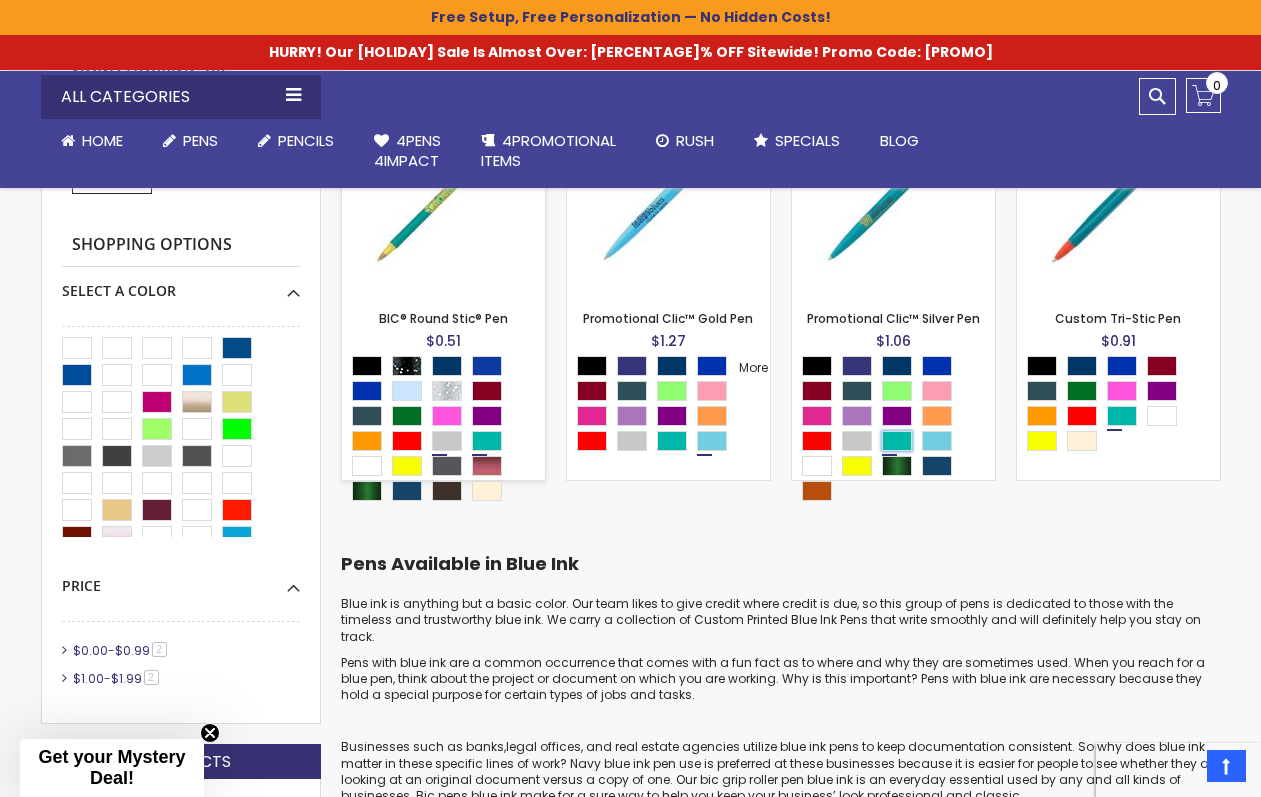 scroll, scrollTop: 461, scrollLeft: 0, axis: vertical 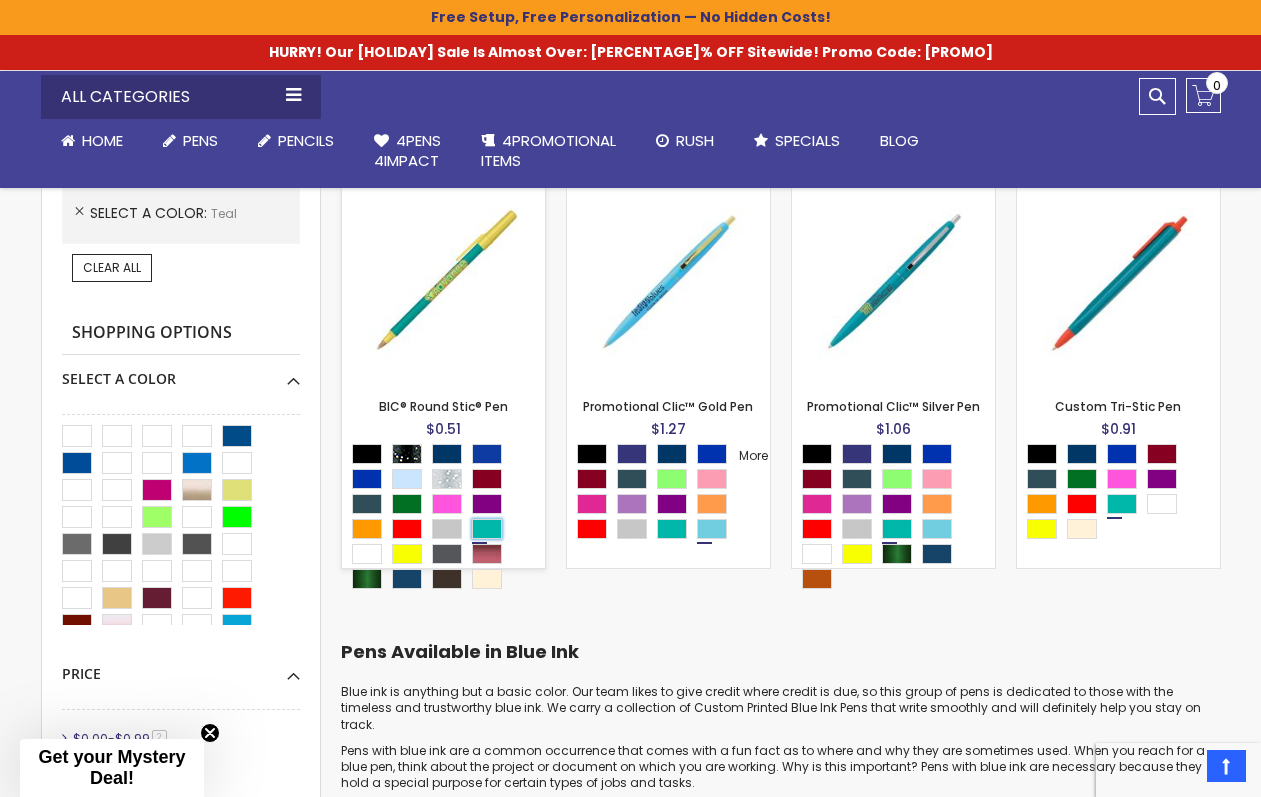 click at bounding box center (487, 529) 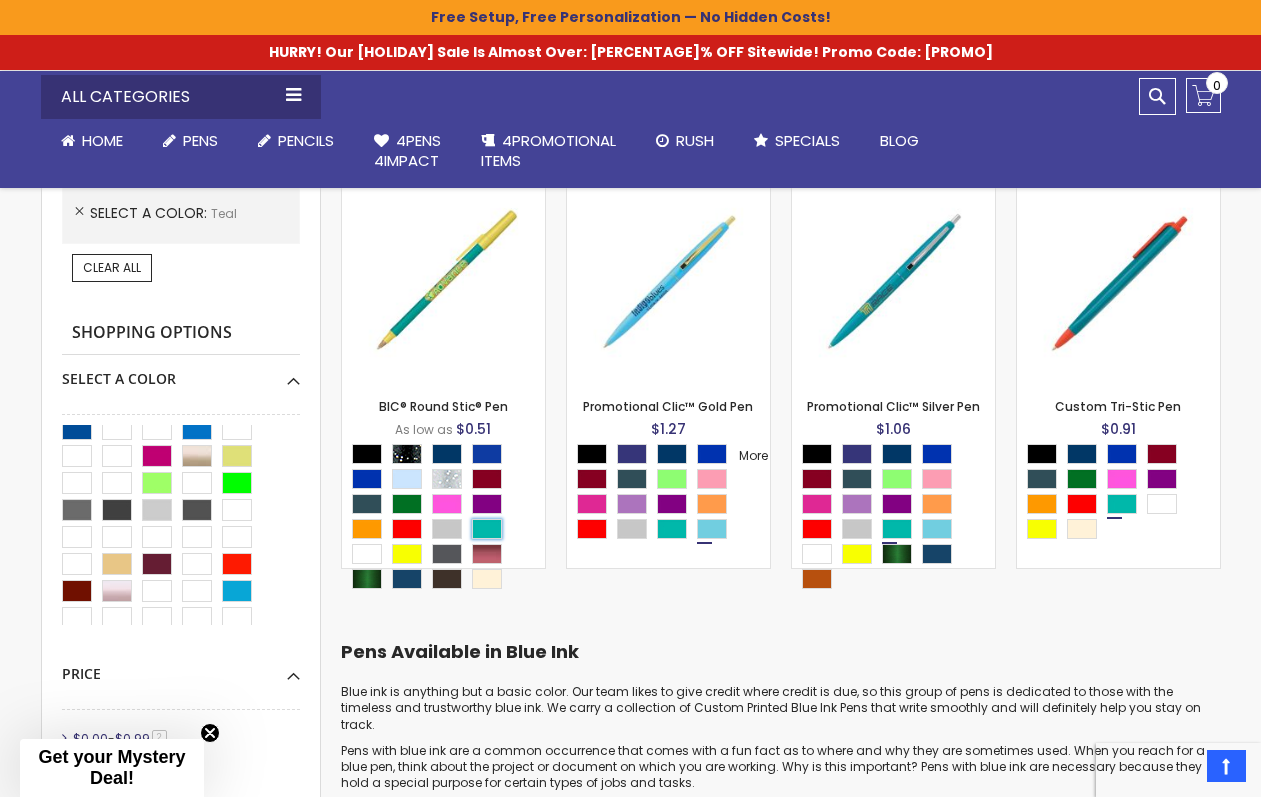 scroll, scrollTop: 0, scrollLeft: 0, axis: both 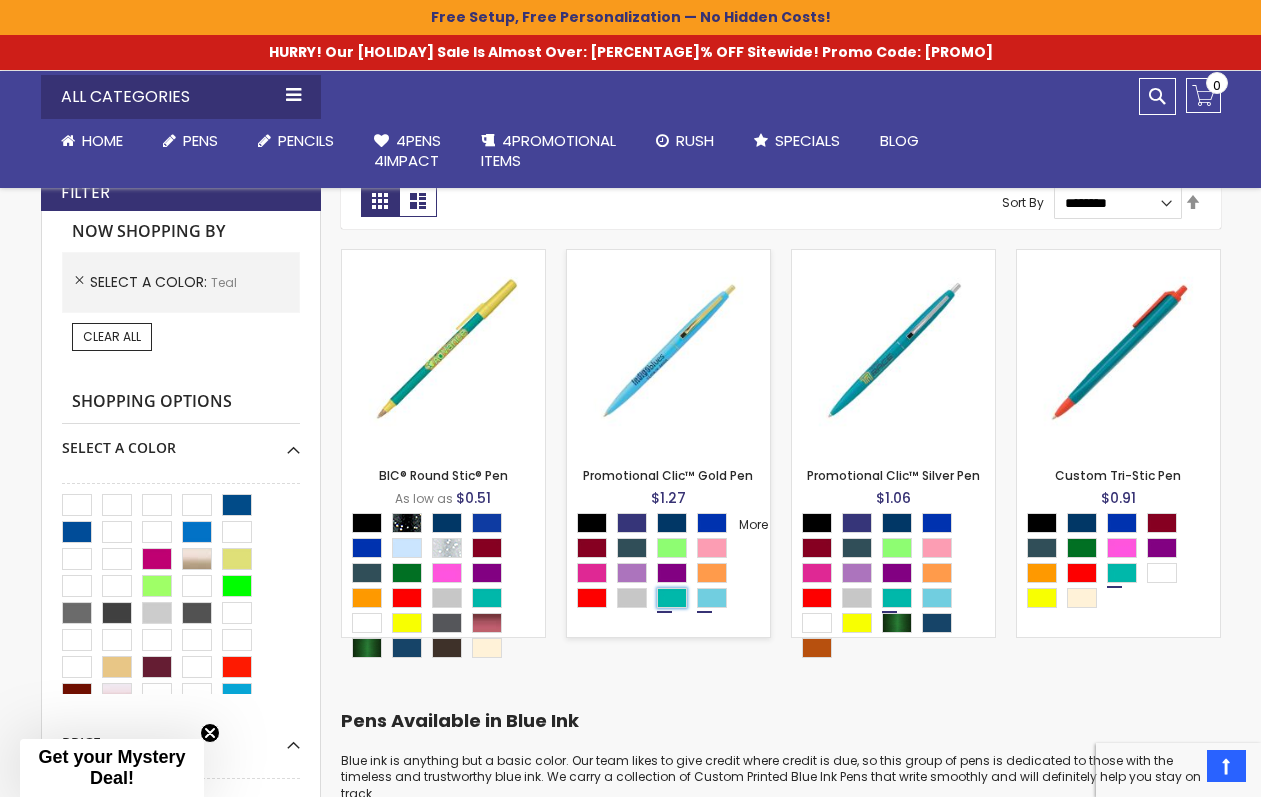 click at bounding box center (672, 598) 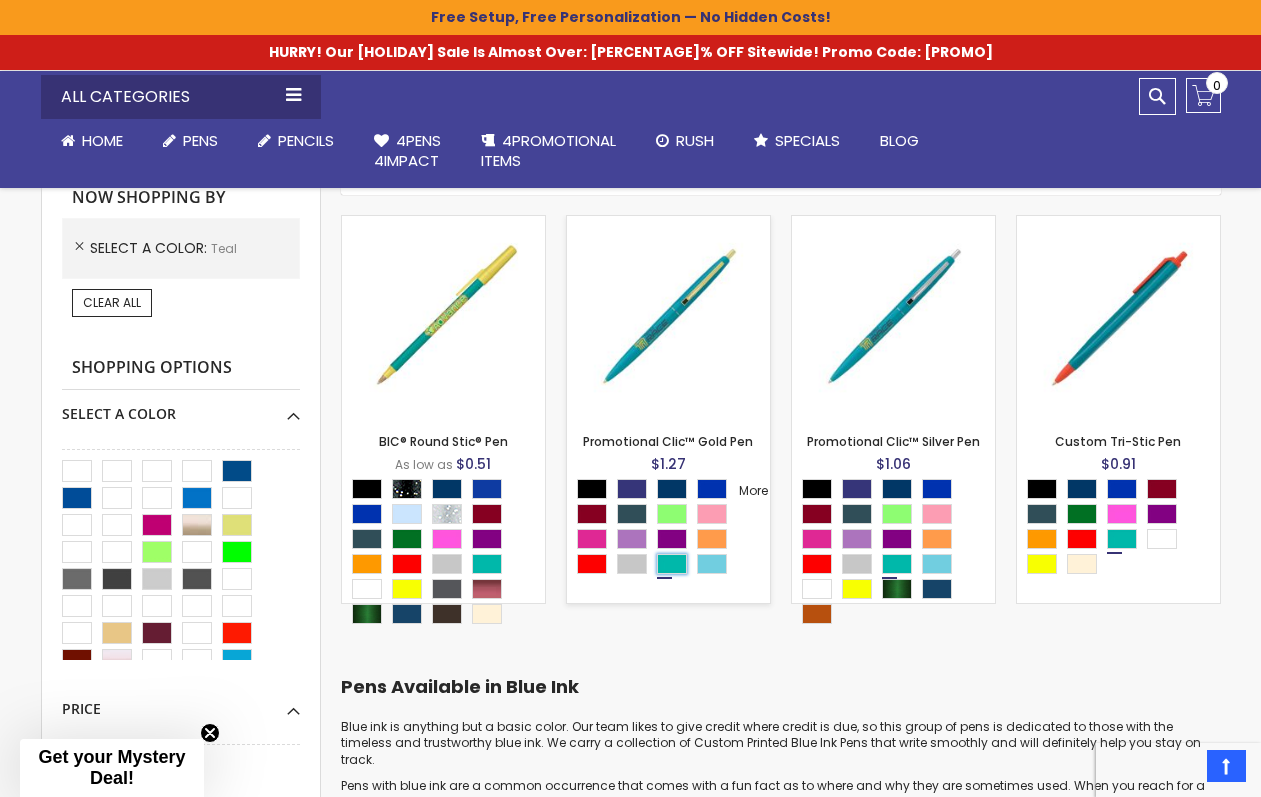 scroll, scrollTop: 369, scrollLeft: 0, axis: vertical 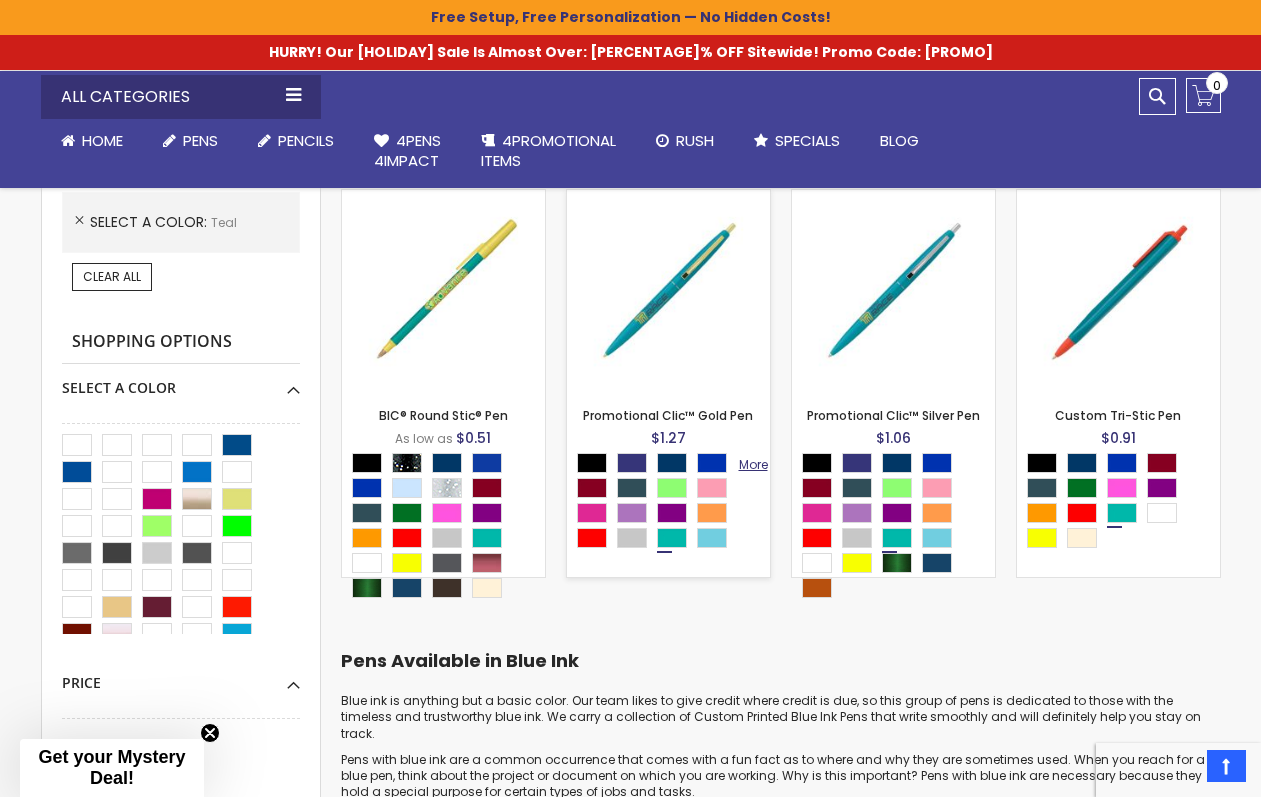 click on "More" at bounding box center [753, 464] 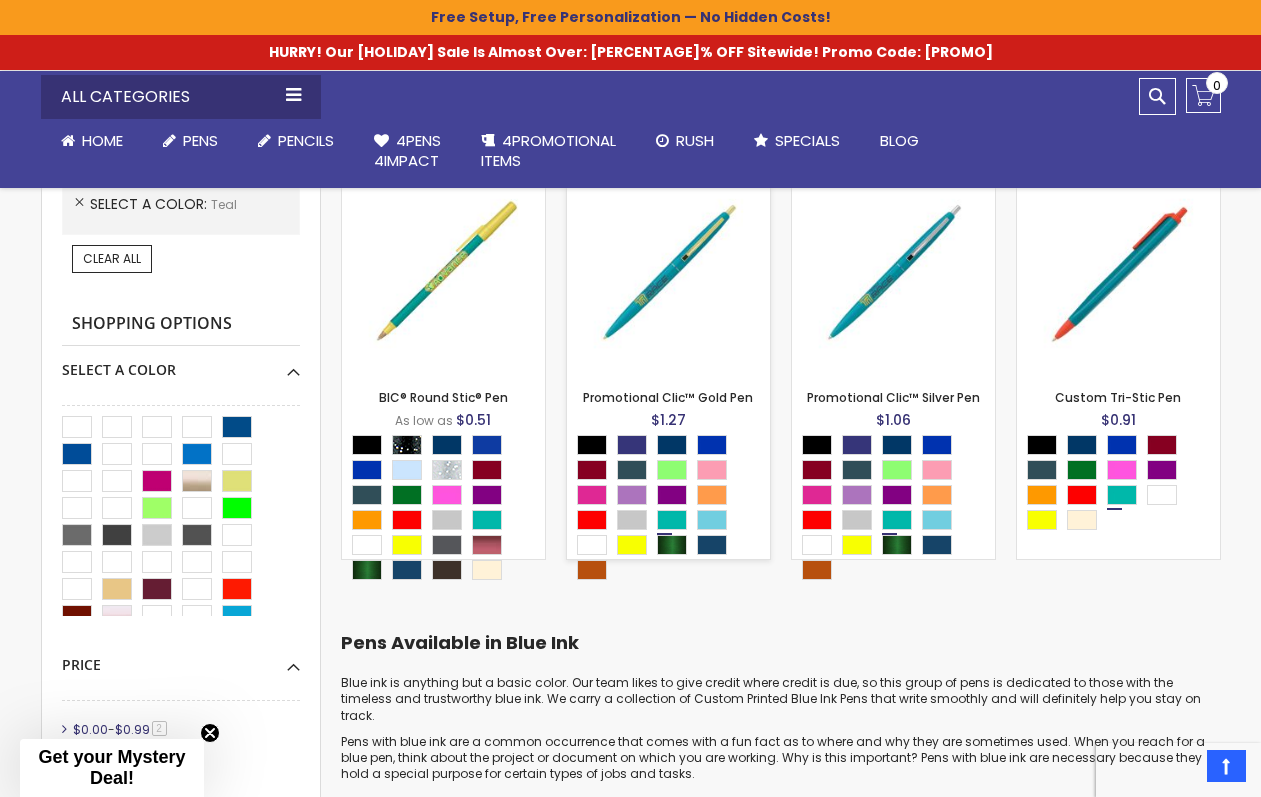 scroll, scrollTop: 408, scrollLeft: 0, axis: vertical 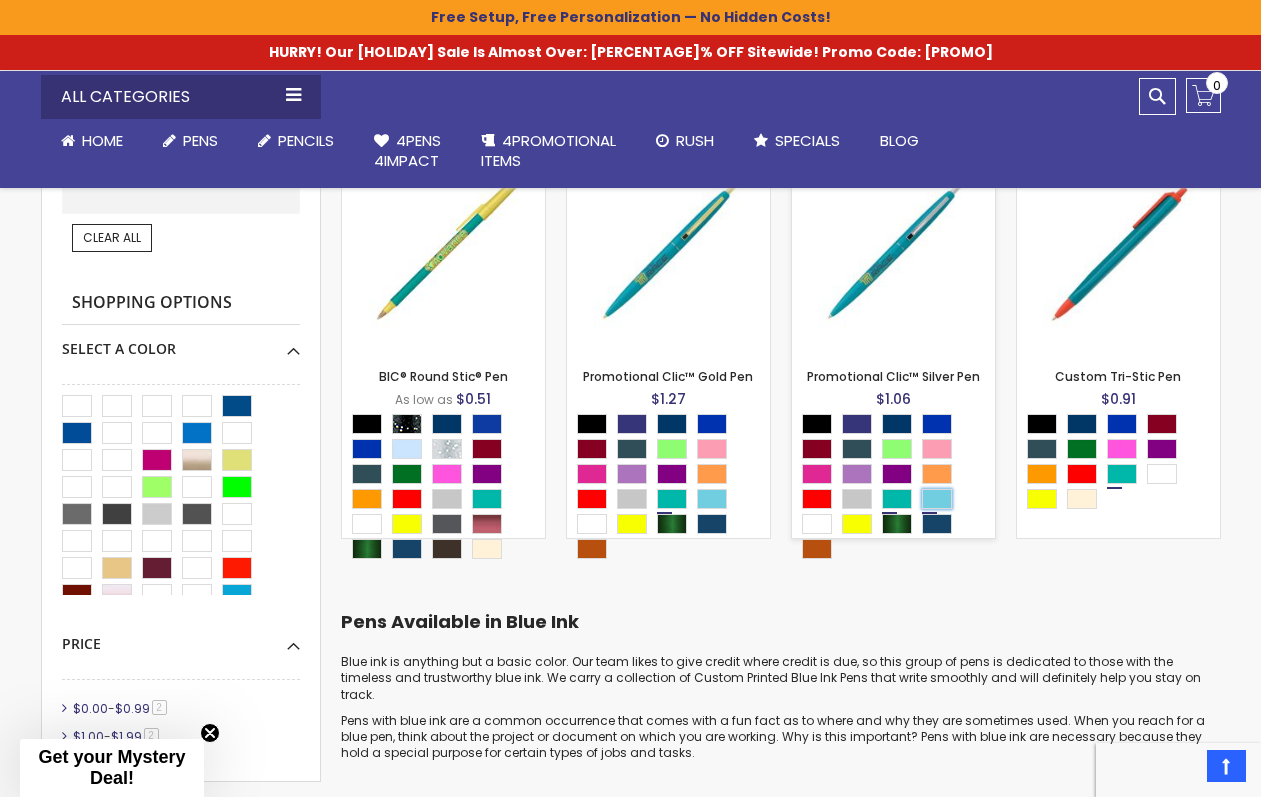 click at bounding box center (937, 499) 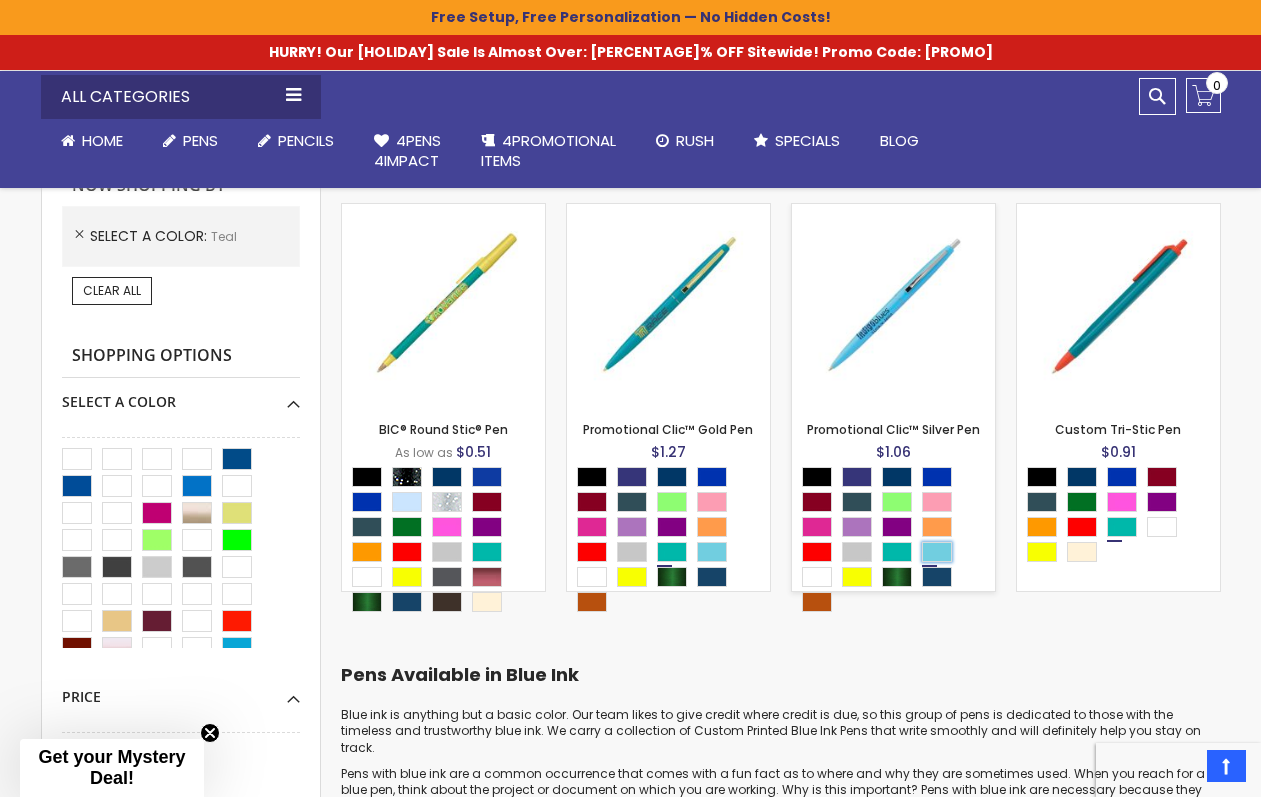 scroll, scrollTop: 365, scrollLeft: 0, axis: vertical 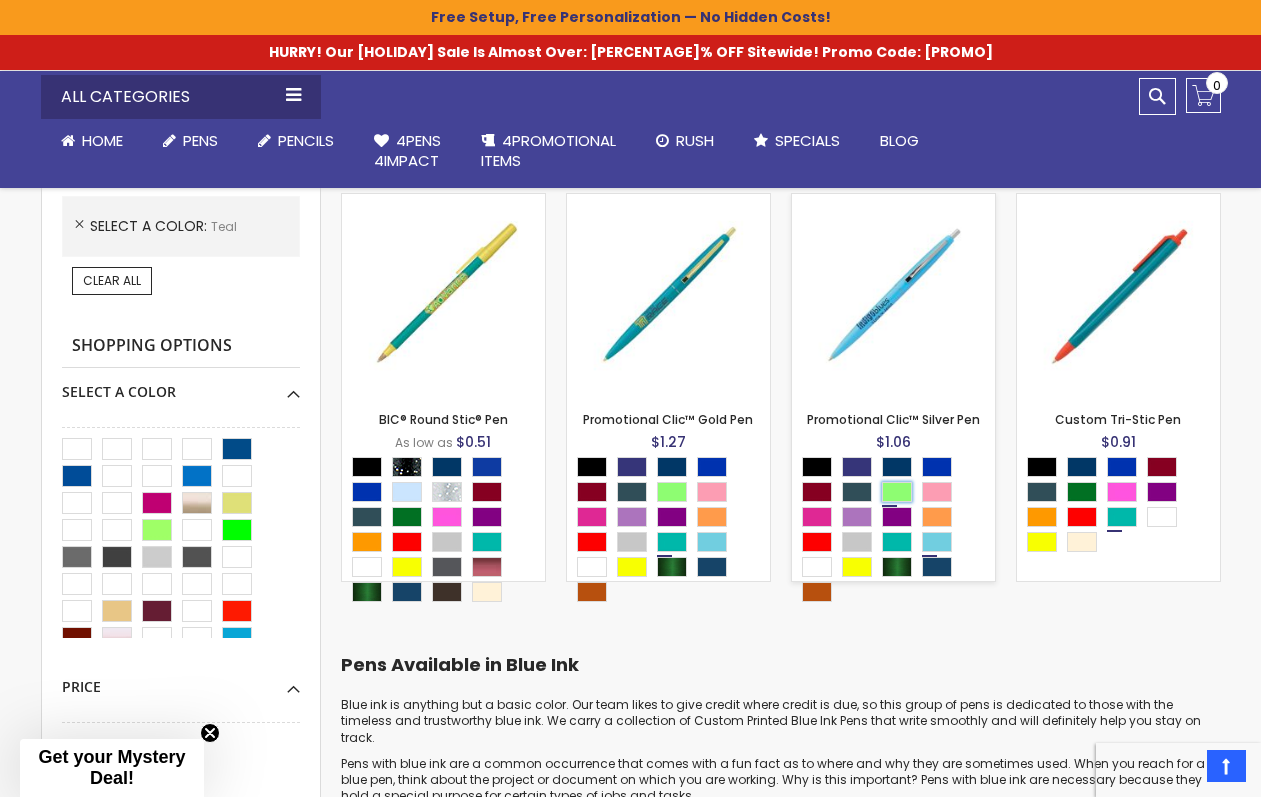click at bounding box center (897, 492) 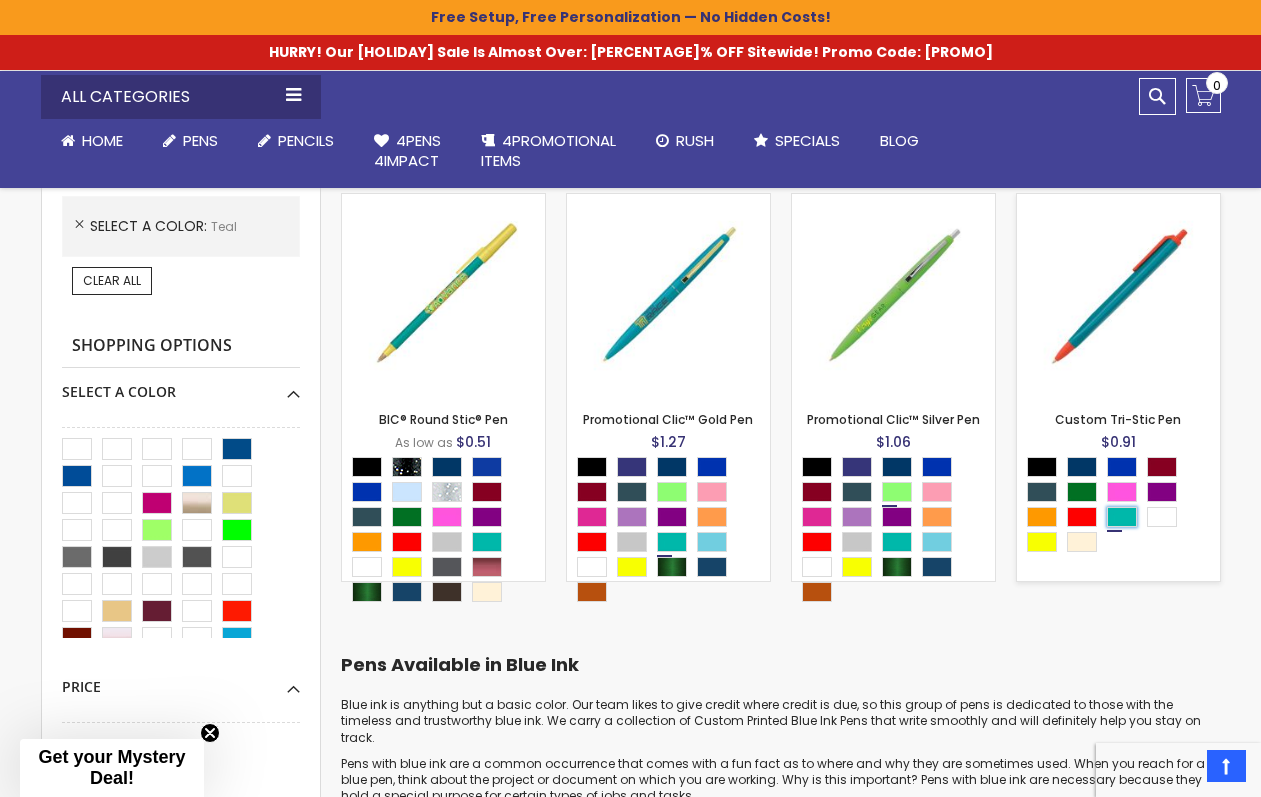 click at bounding box center (1122, 517) 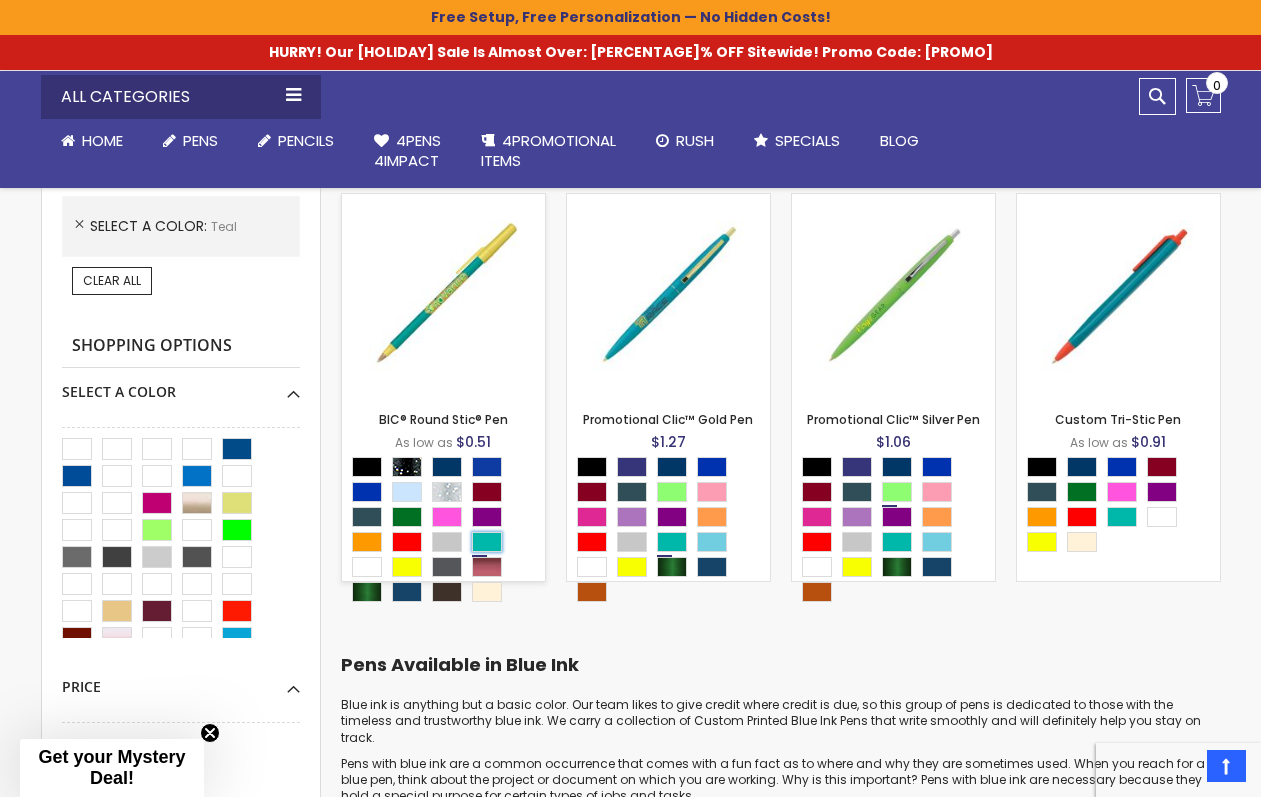 click at bounding box center (487, 542) 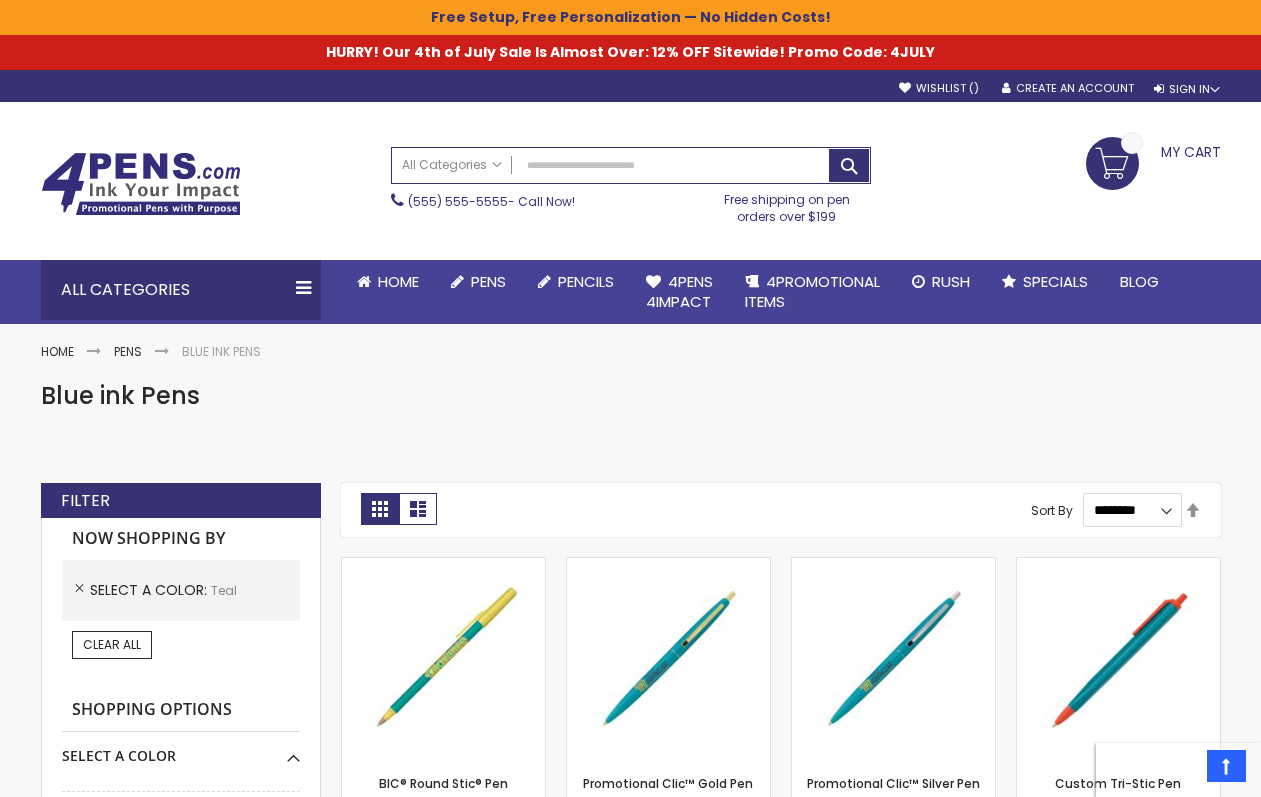 scroll, scrollTop: 591, scrollLeft: 0, axis: vertical 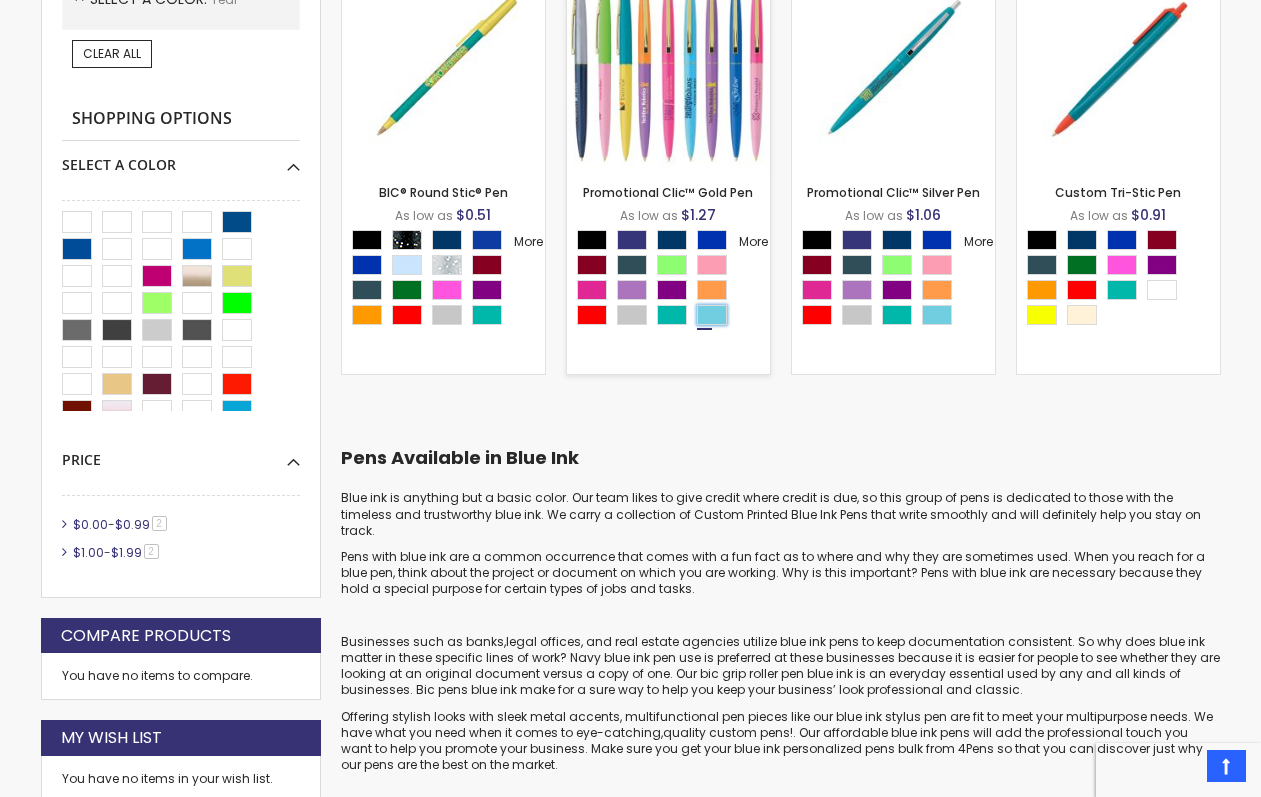 click at bounding box center (712, 315) 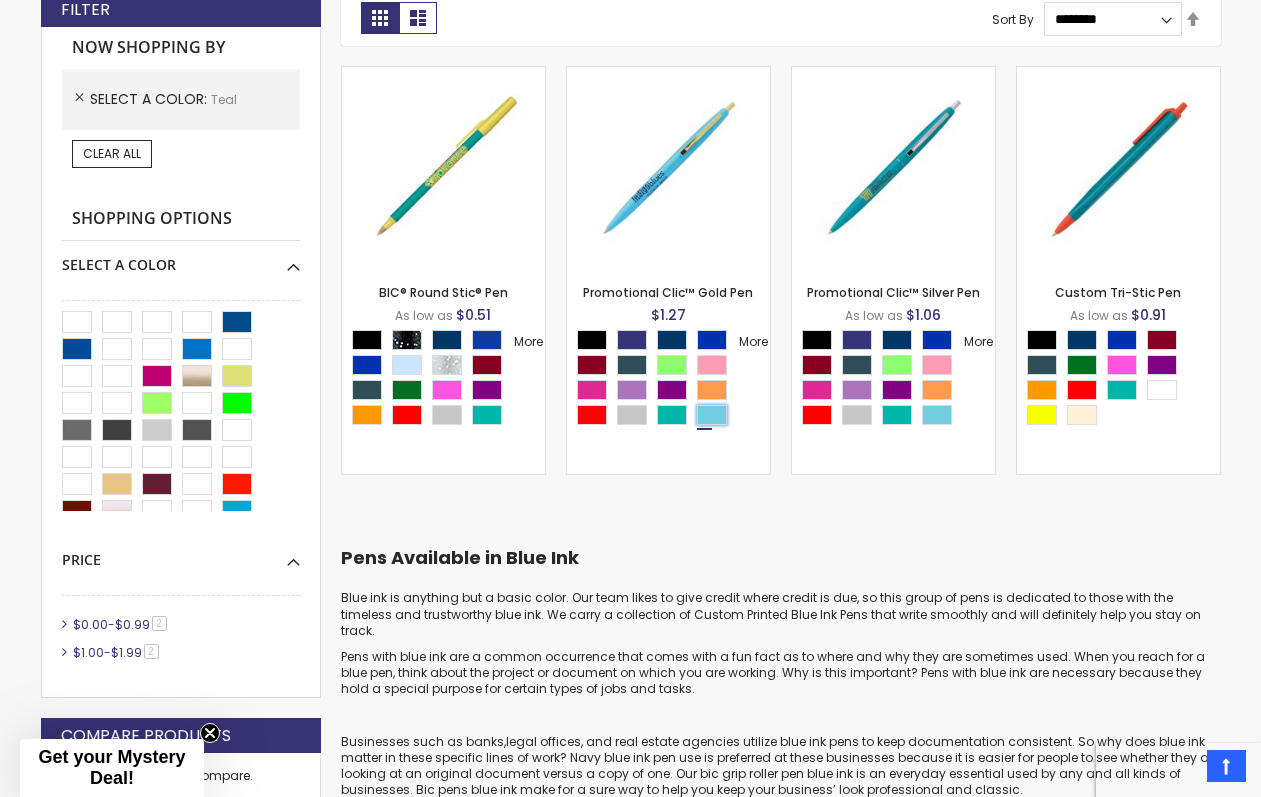 scroll, scrollTop: 562, scrollLeft: 0, axis: vertical 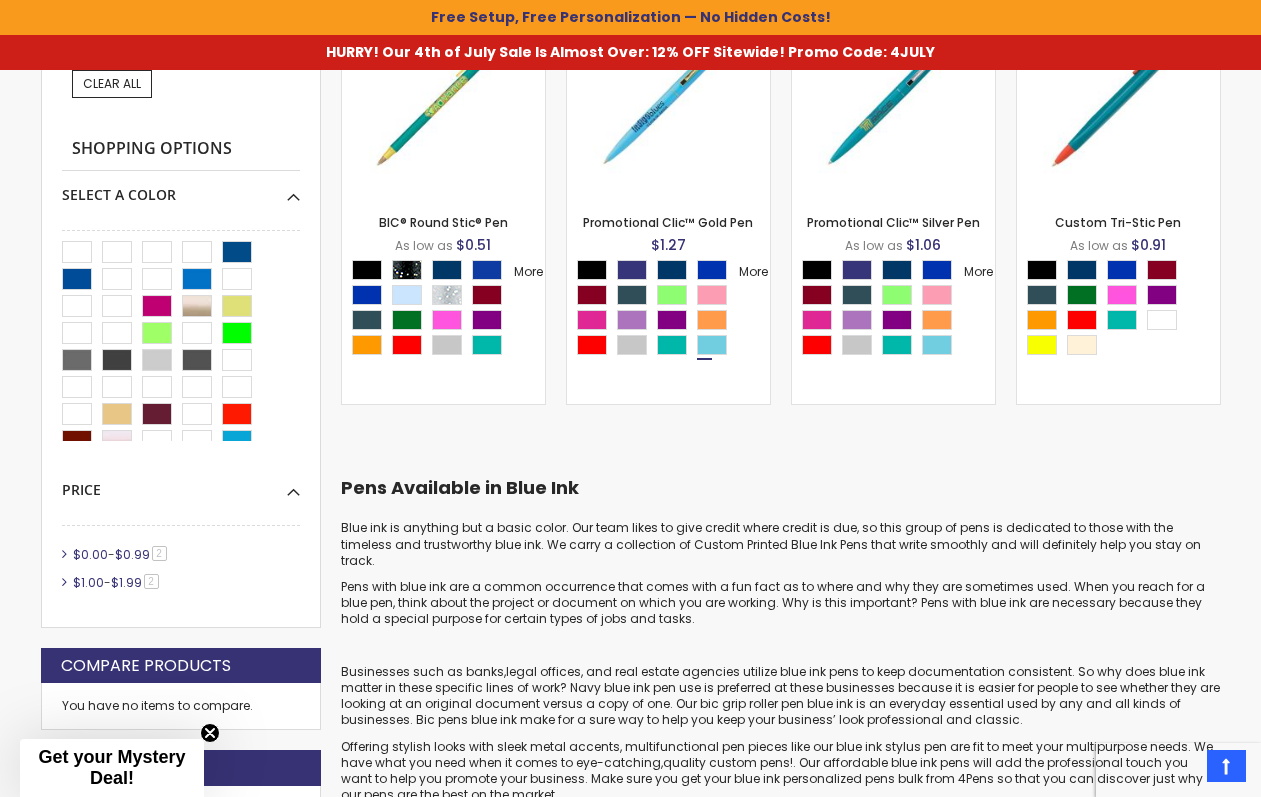 click on "Checkout as a new customer
Creating an account has many benefits:
See order and shipping status
Track order history
Check out faster
Create an Account
Checkout using your account
Email Address
Password
Sign In" at bounding box center (781, 387) 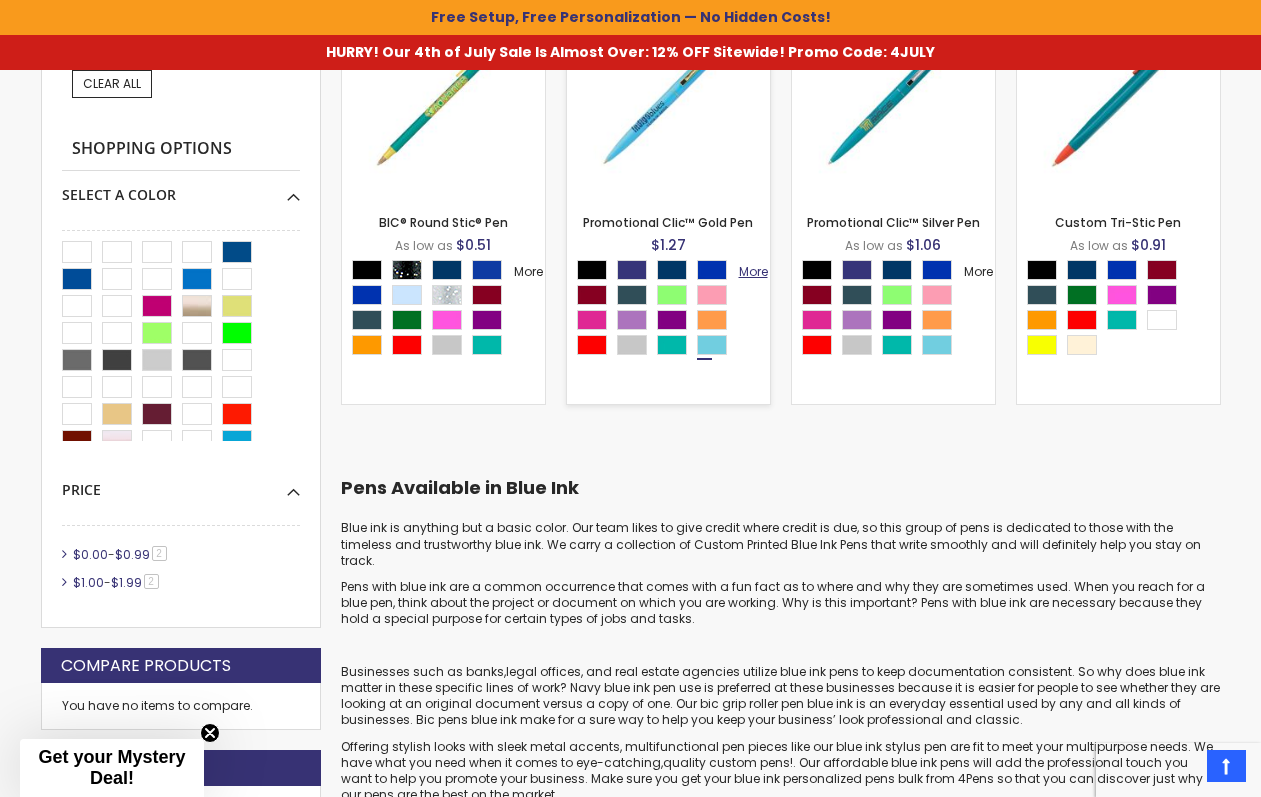 click on "More" at bounding box center [753, 271] 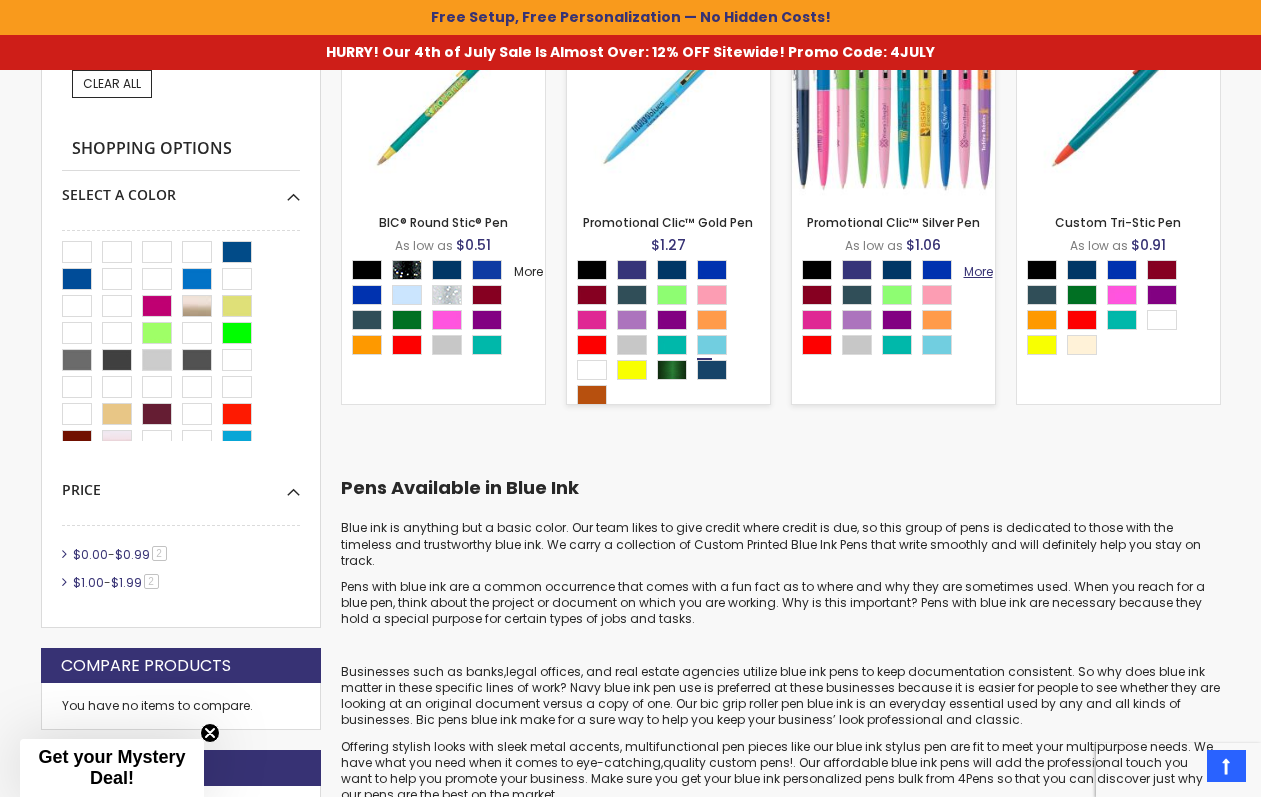 click on "More" at bounding box center [978, 271] 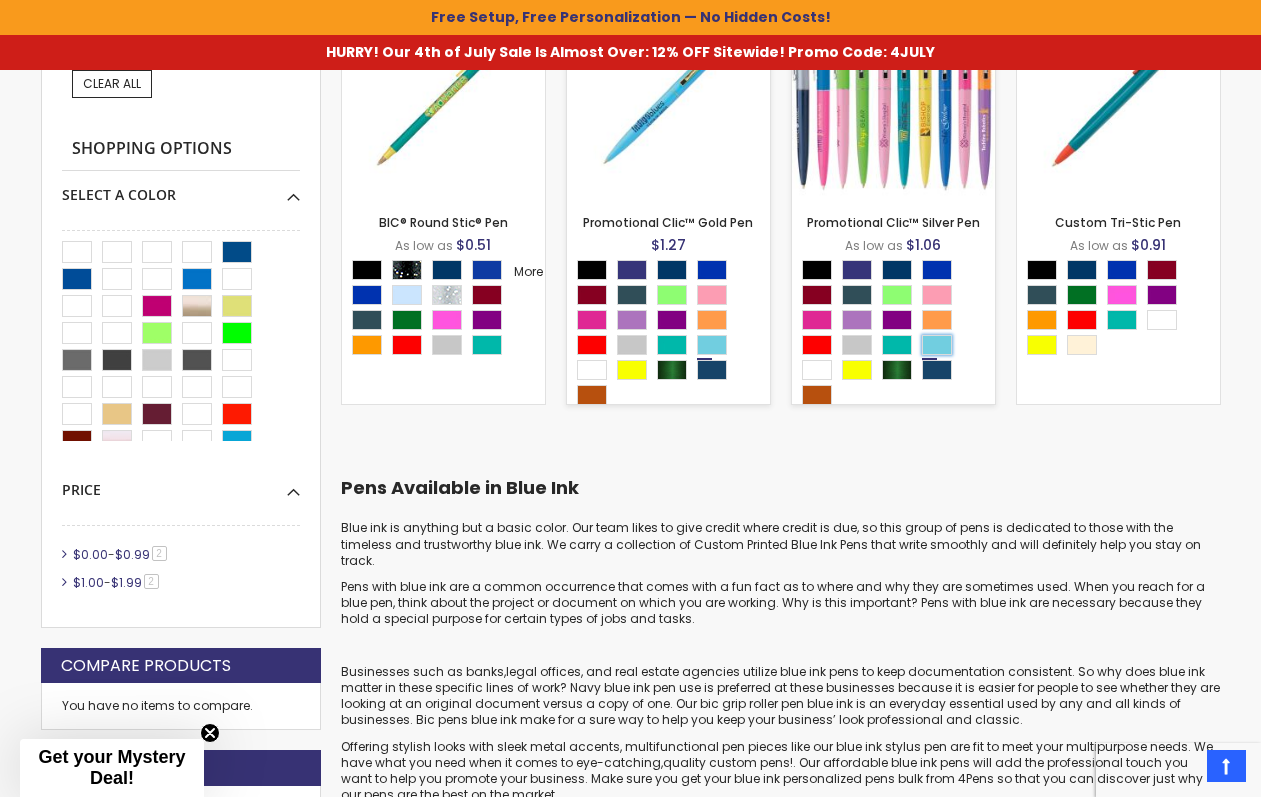click at bounding box center [937, 345] 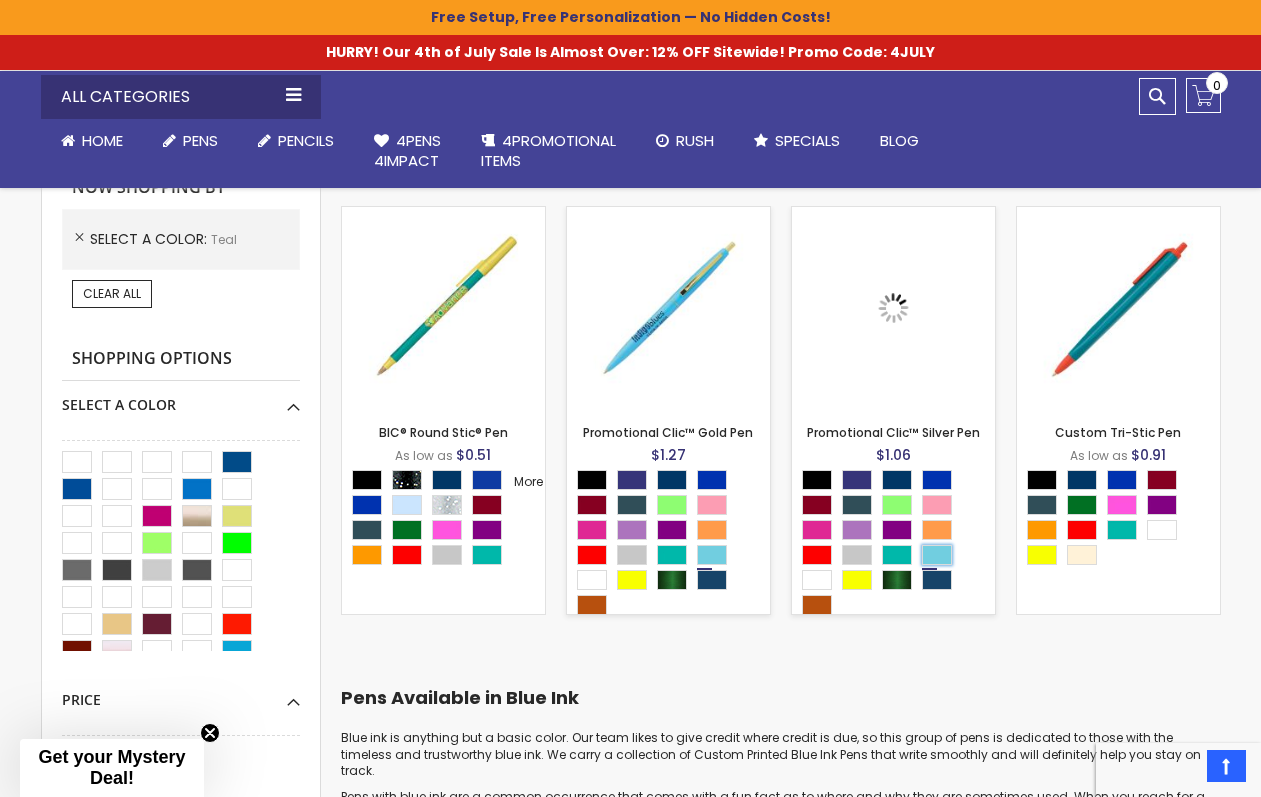scroll, scrollTop: 351, scrollLeft: 0, axis: vertical 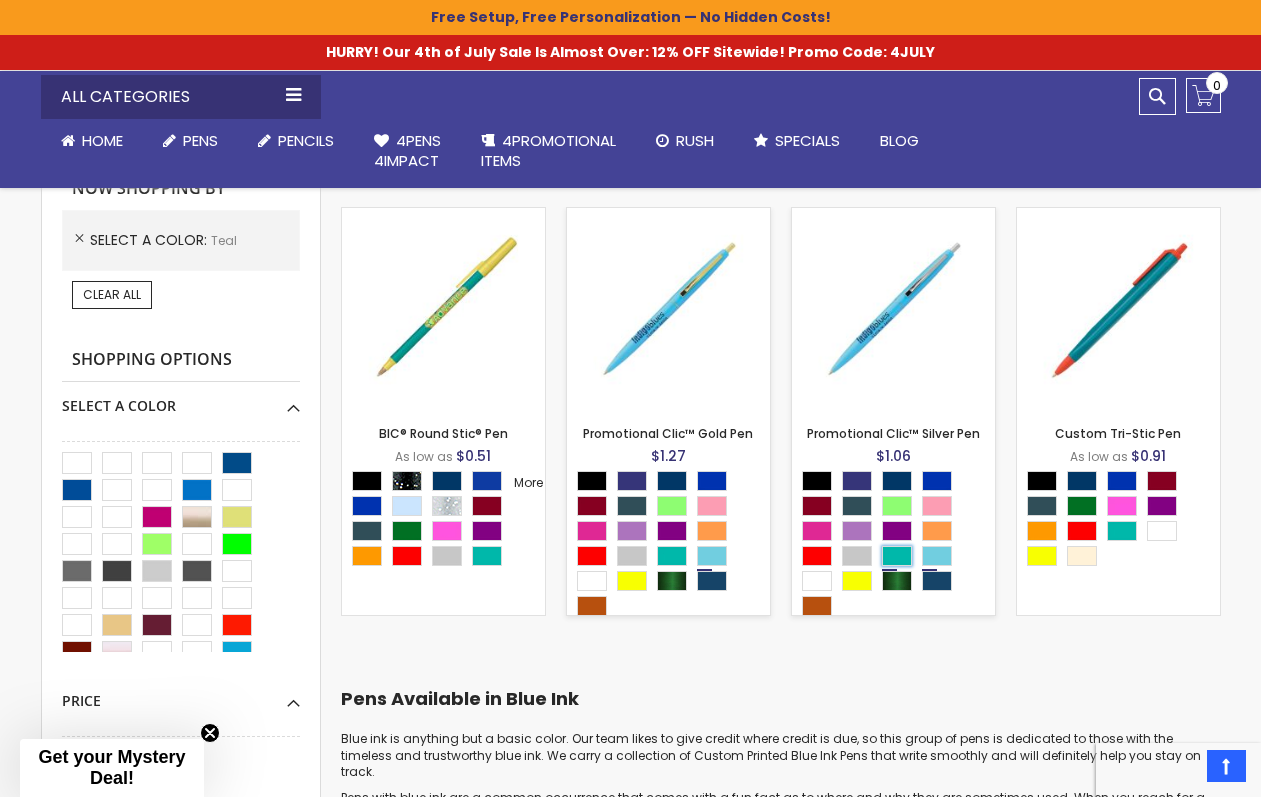 click at bounding box center (897, 556) 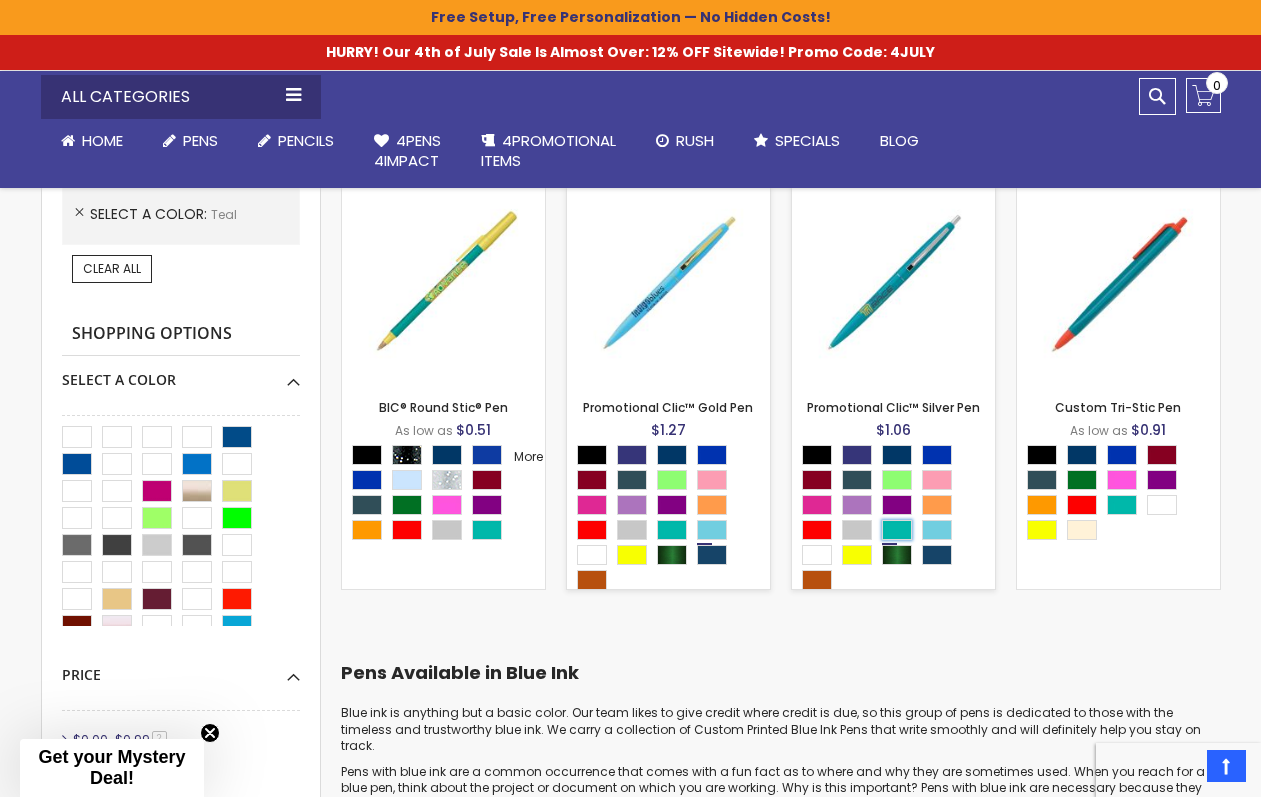 scroll, scrollTop: 359, scrollLeft: 0, axis: vertical 